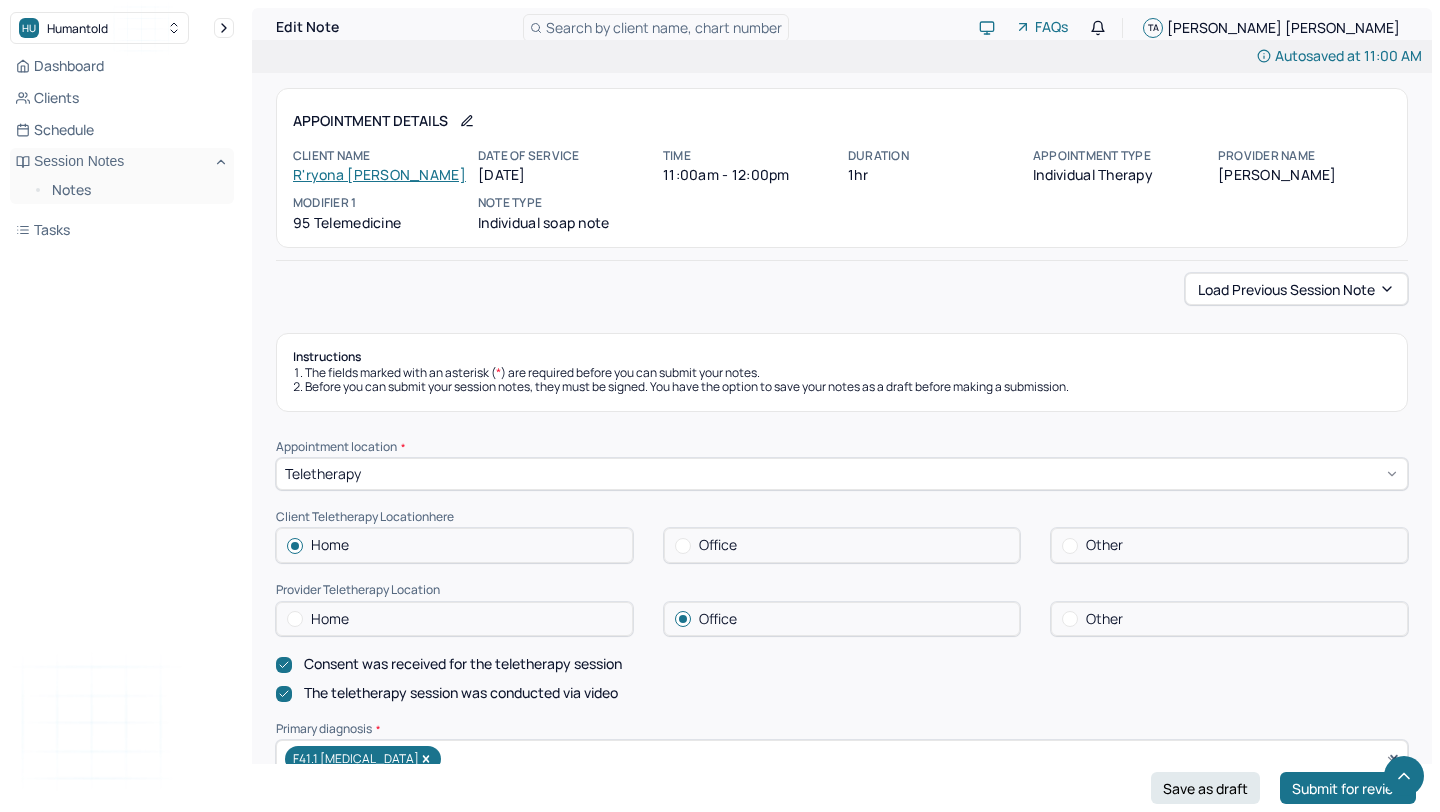 click on "[MEDICAL_DATA], fatigue, tired" at bounding box center (842, 1006) 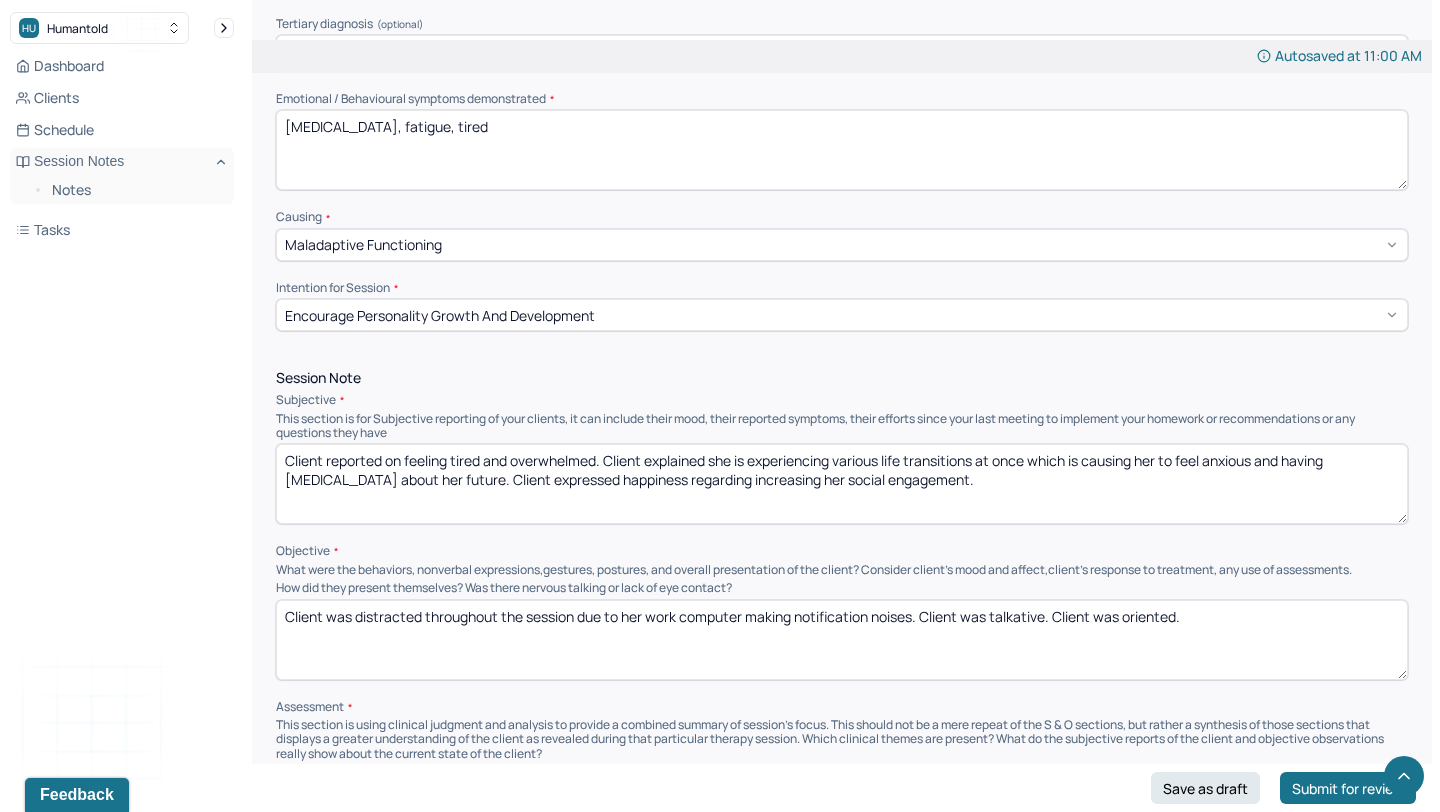 click on "[MEDICAL_DATA], fatigue, tired" at bounding box center (842, 150) 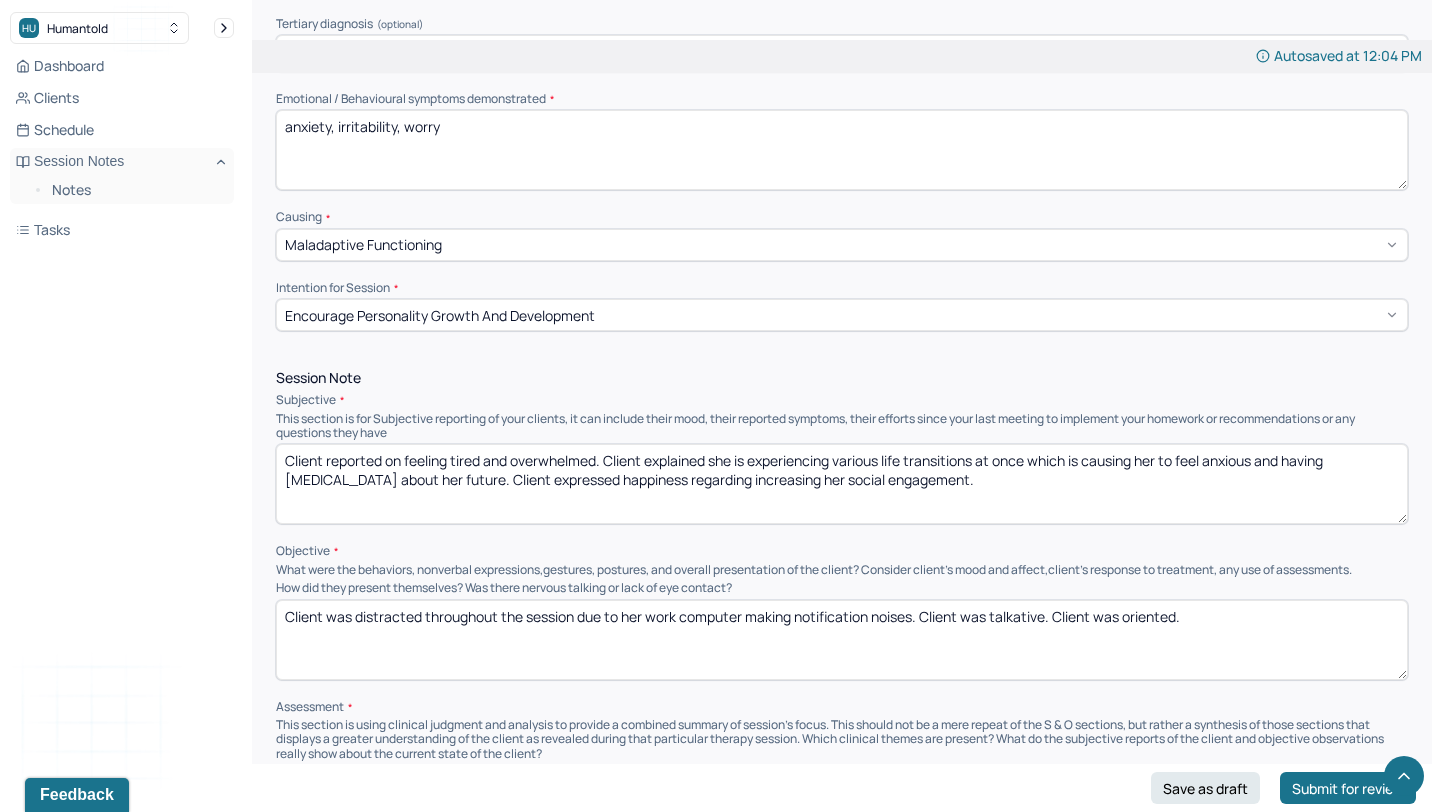type on "anxiety, irritability, worry" 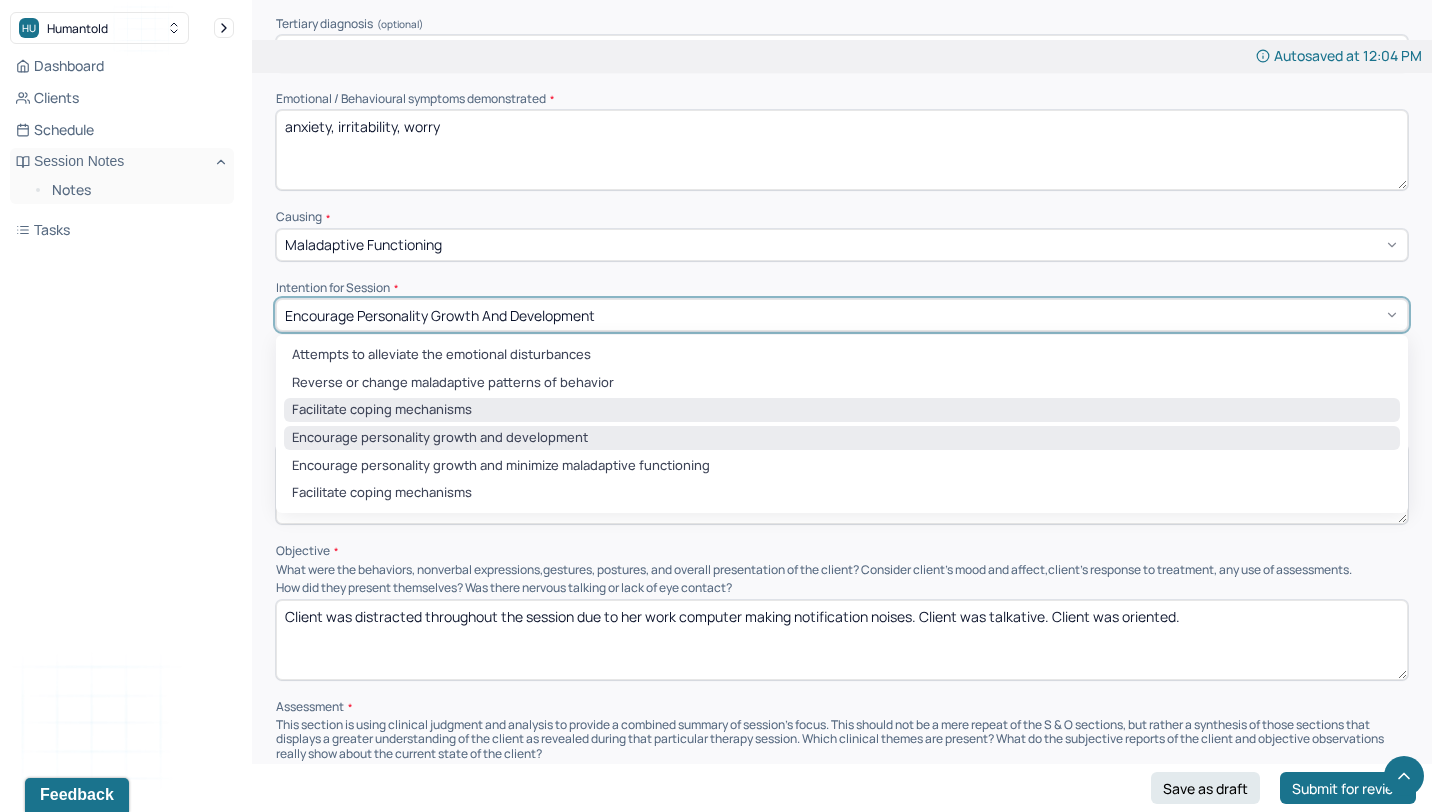 click on "Facilitate coping mechanisms" at bounding box center [842, 410] 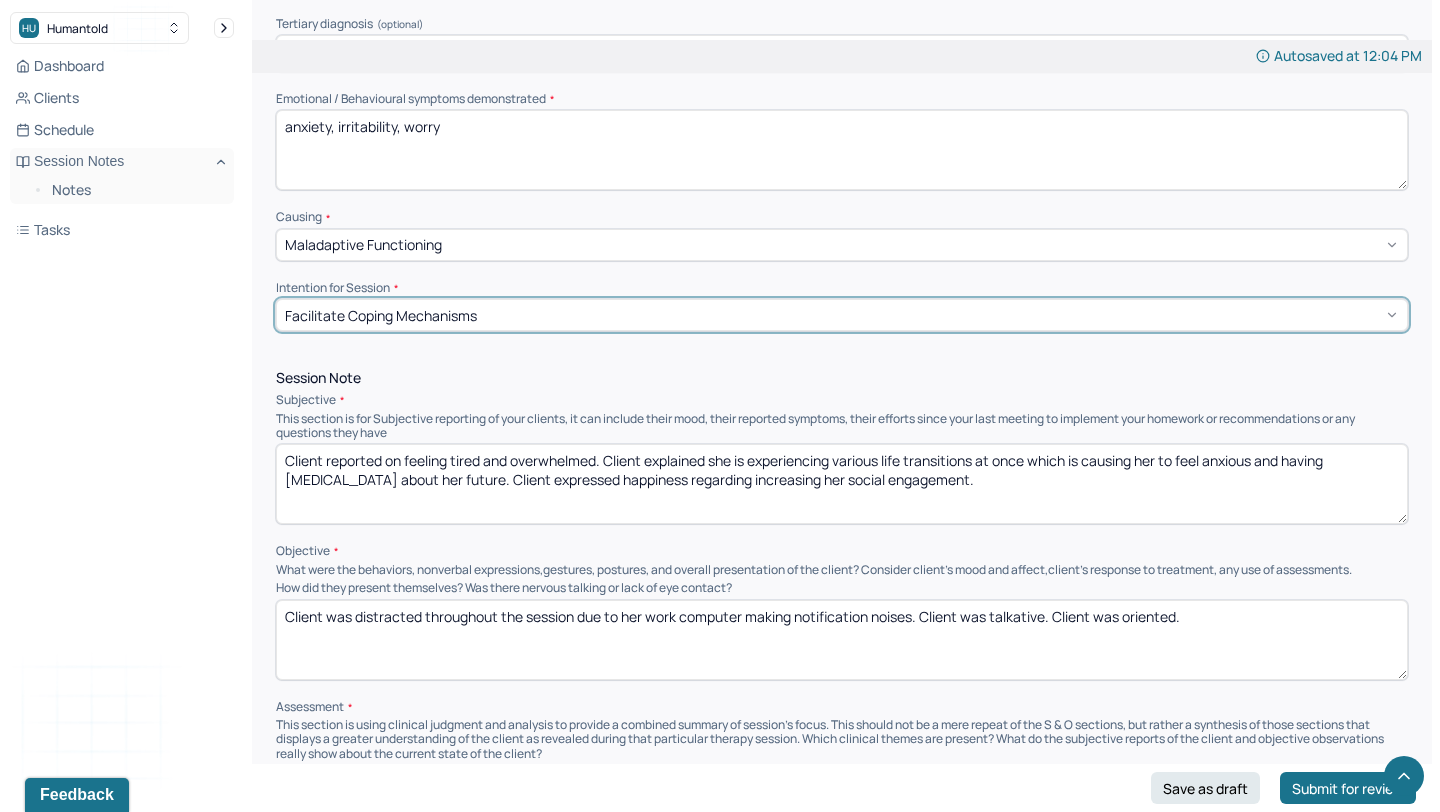 click on "Client reported on feeling tired and overwhelmed. Client explained she is experiencing various life transitions at once which is causing her to feel anxious and having [MEDICAL_DATA] about her future. Client expressed happiness regarding increasing her social engagement." at bounding box center (842, 484) 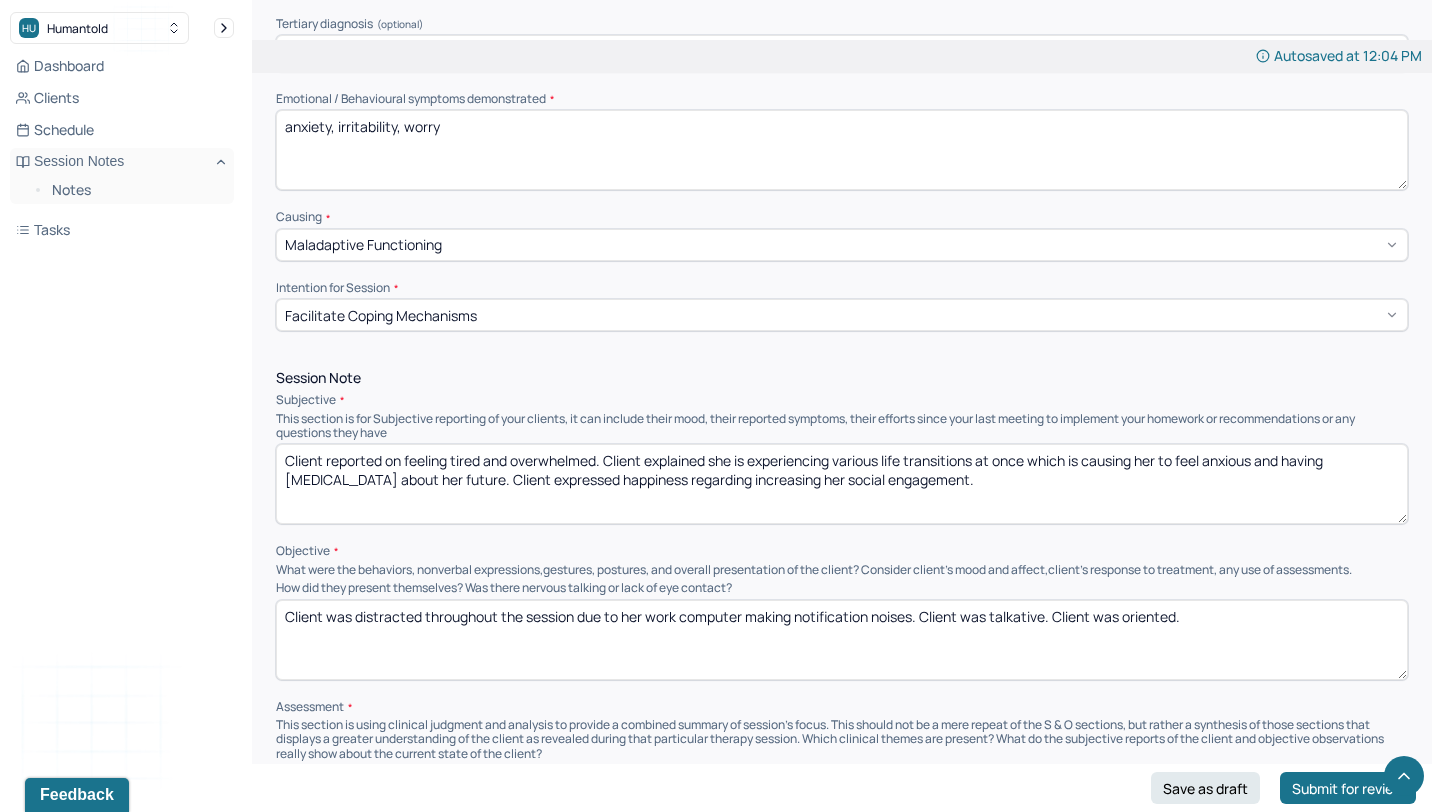 click on "Client reported on feeling tired and overwhelmed. Client explained she is experiencing various life transitions at once which is causing her to feel anxious and having [MEDICAL_DATA] about her future. Client expressed happiness regarding increasing her social engagement." at bounding box center [842, 484] 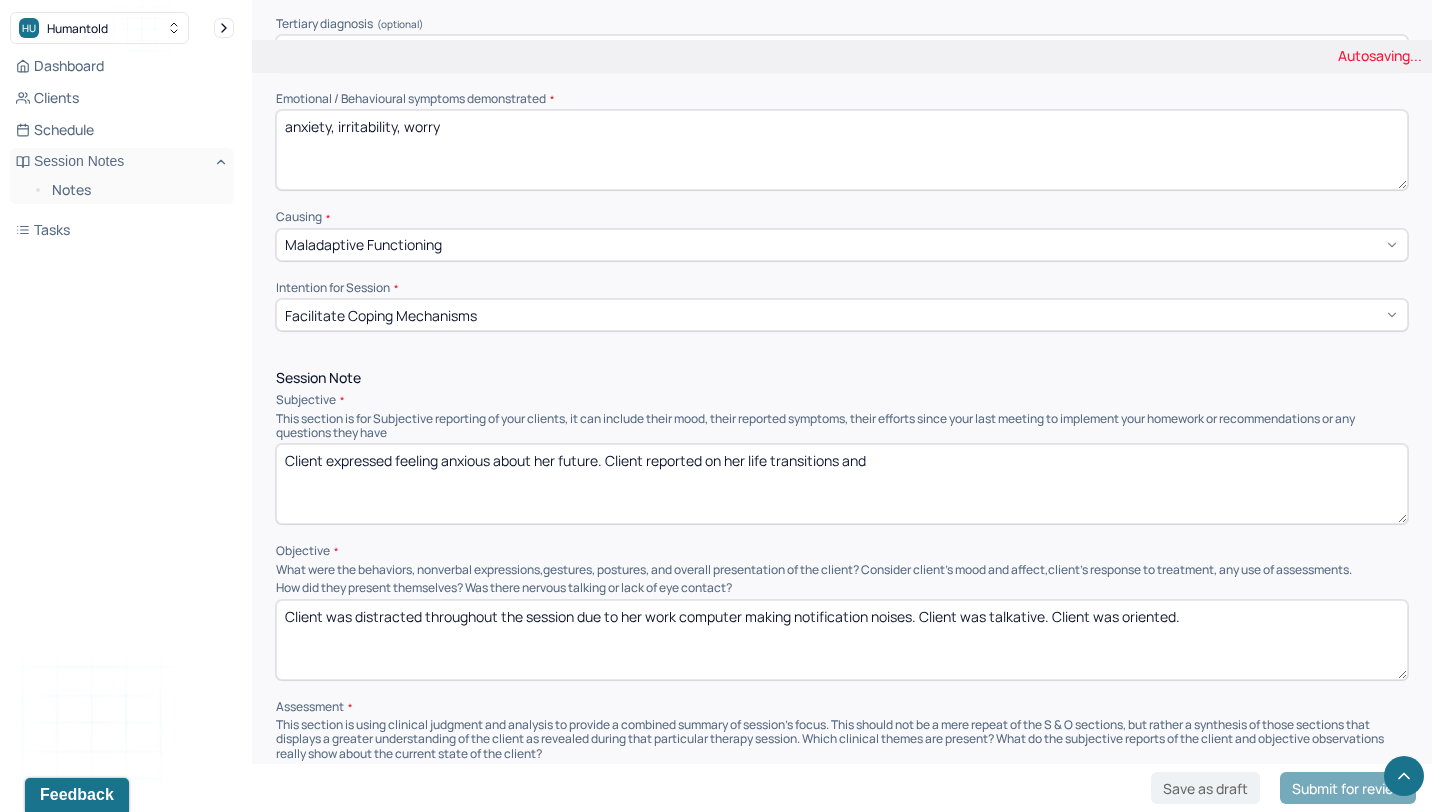type on "Client expressed feeling anxious about her future. Client reported on her life transitions and" 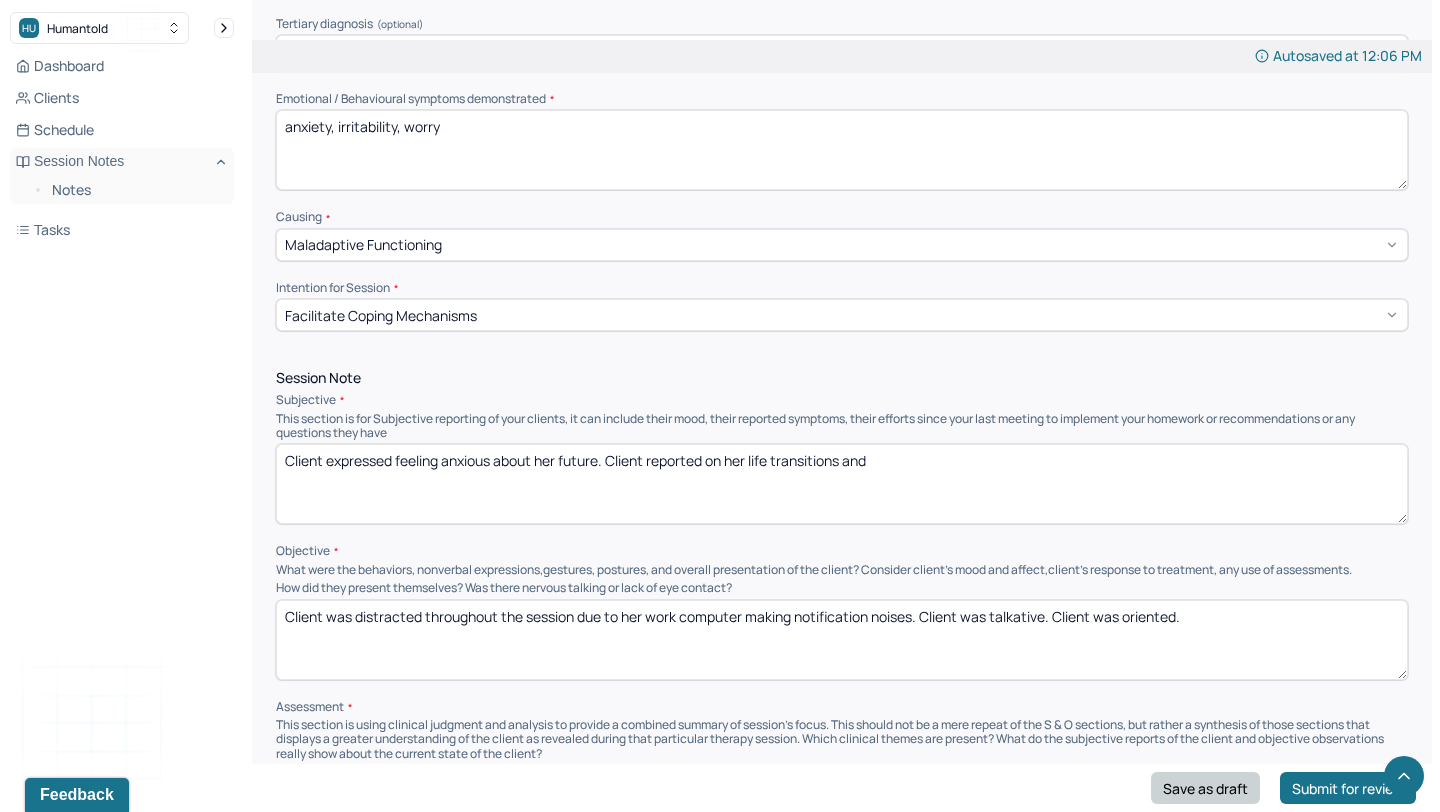click on "Save as draft" at bounding box center [1205, 788] 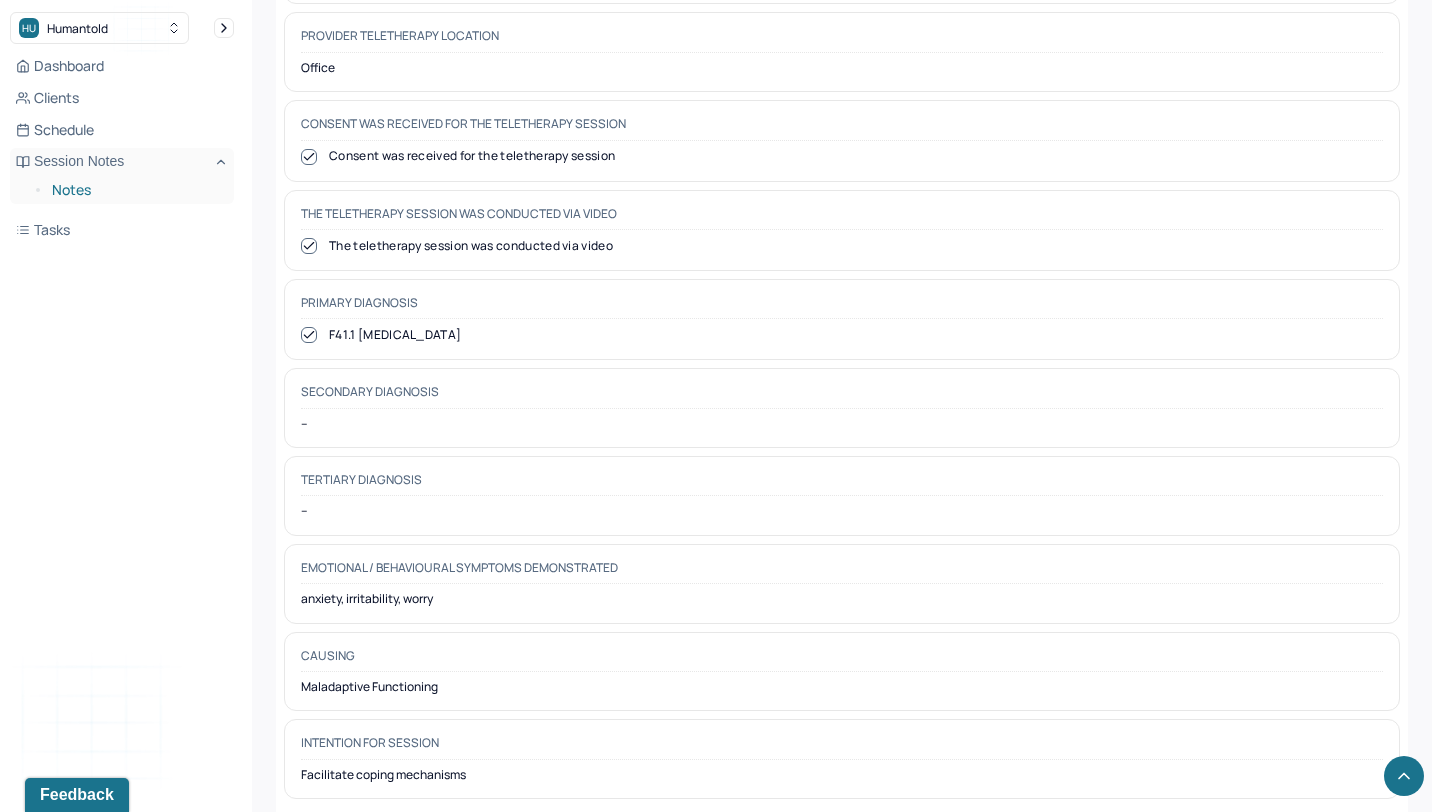 click on "Notes" at bounding box center (135, 190) 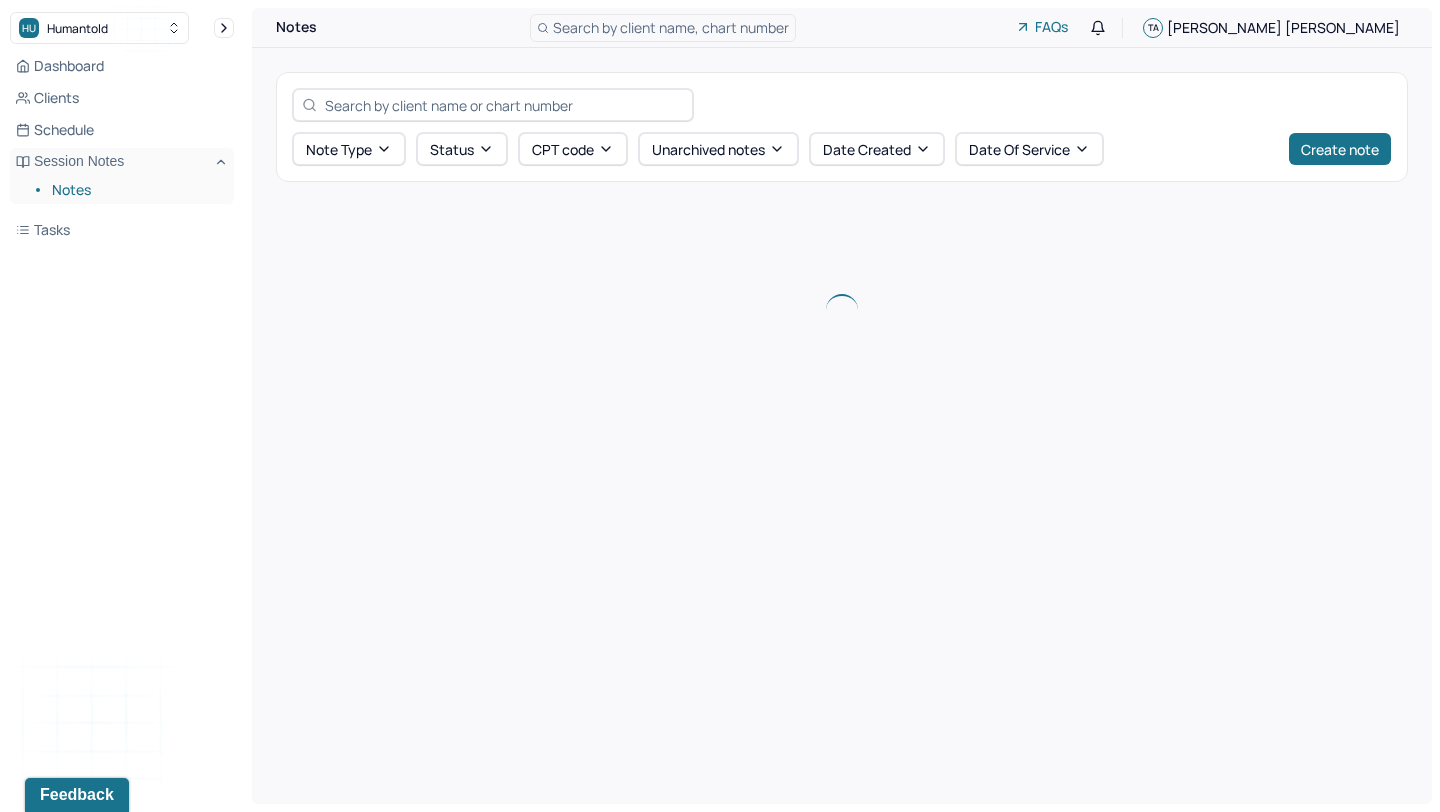 scroll, scrollTop: 0, scrollLeft: 0, axis: both 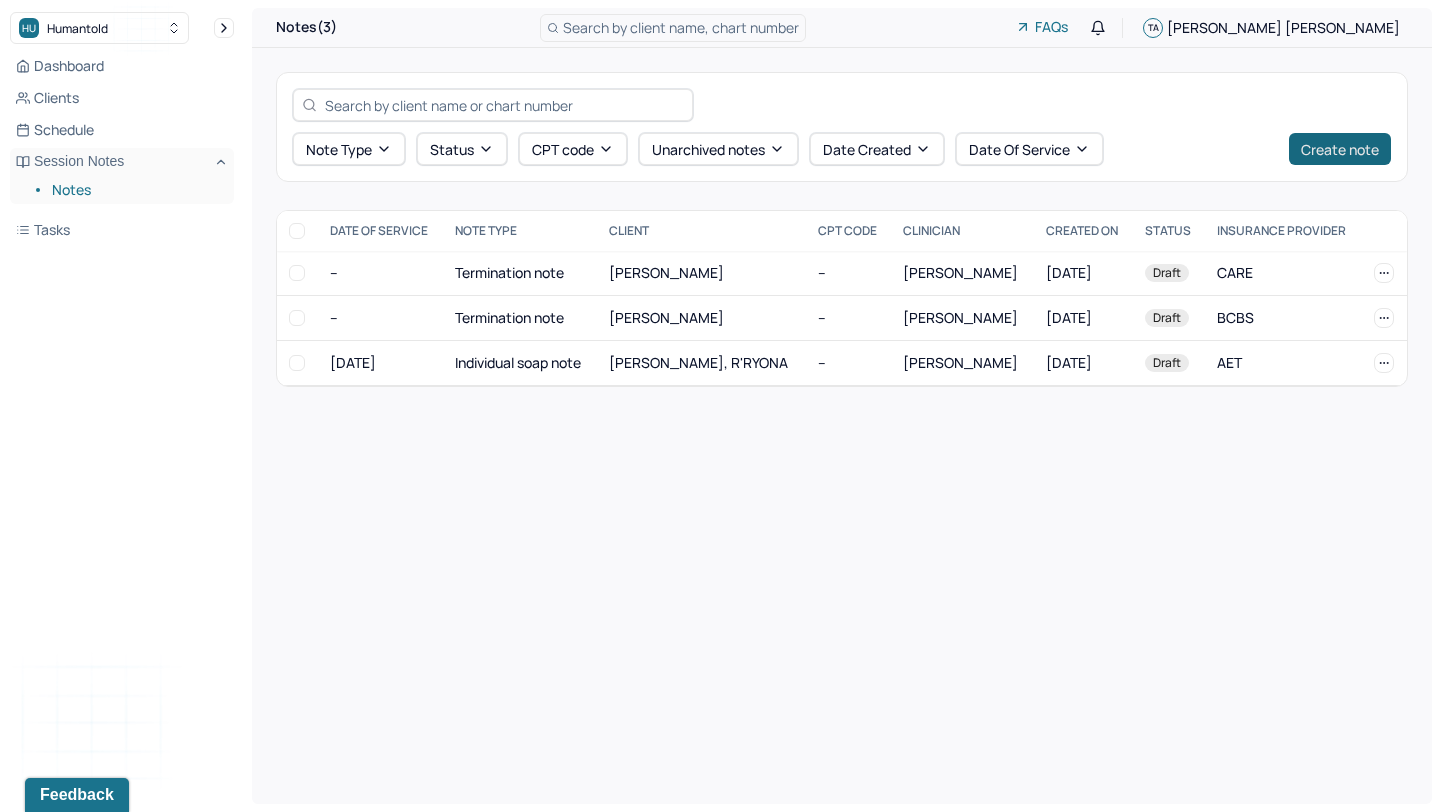 click on "Create note" at bounding box center (1340, 149) 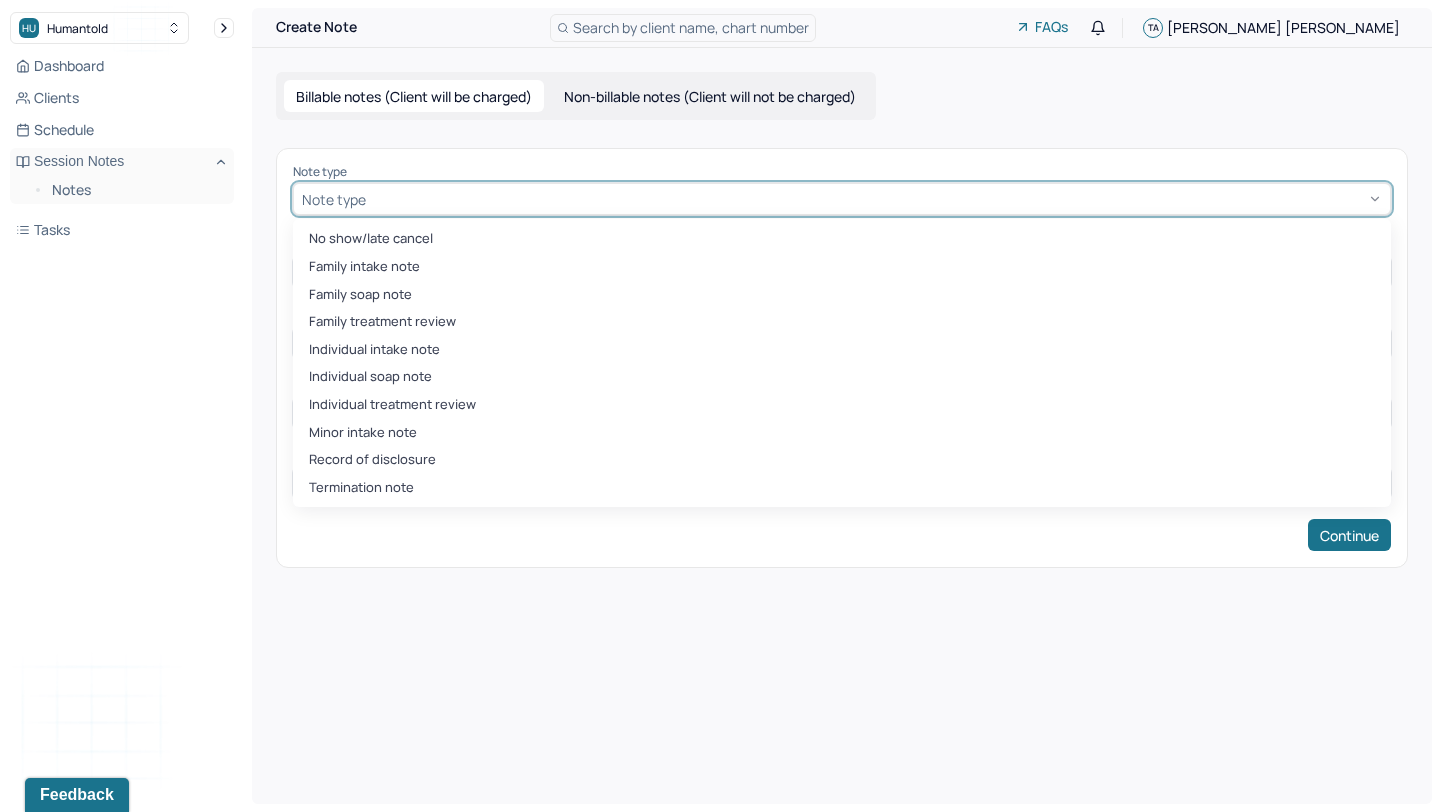click on "Note type" at bounding box center (842, 199) 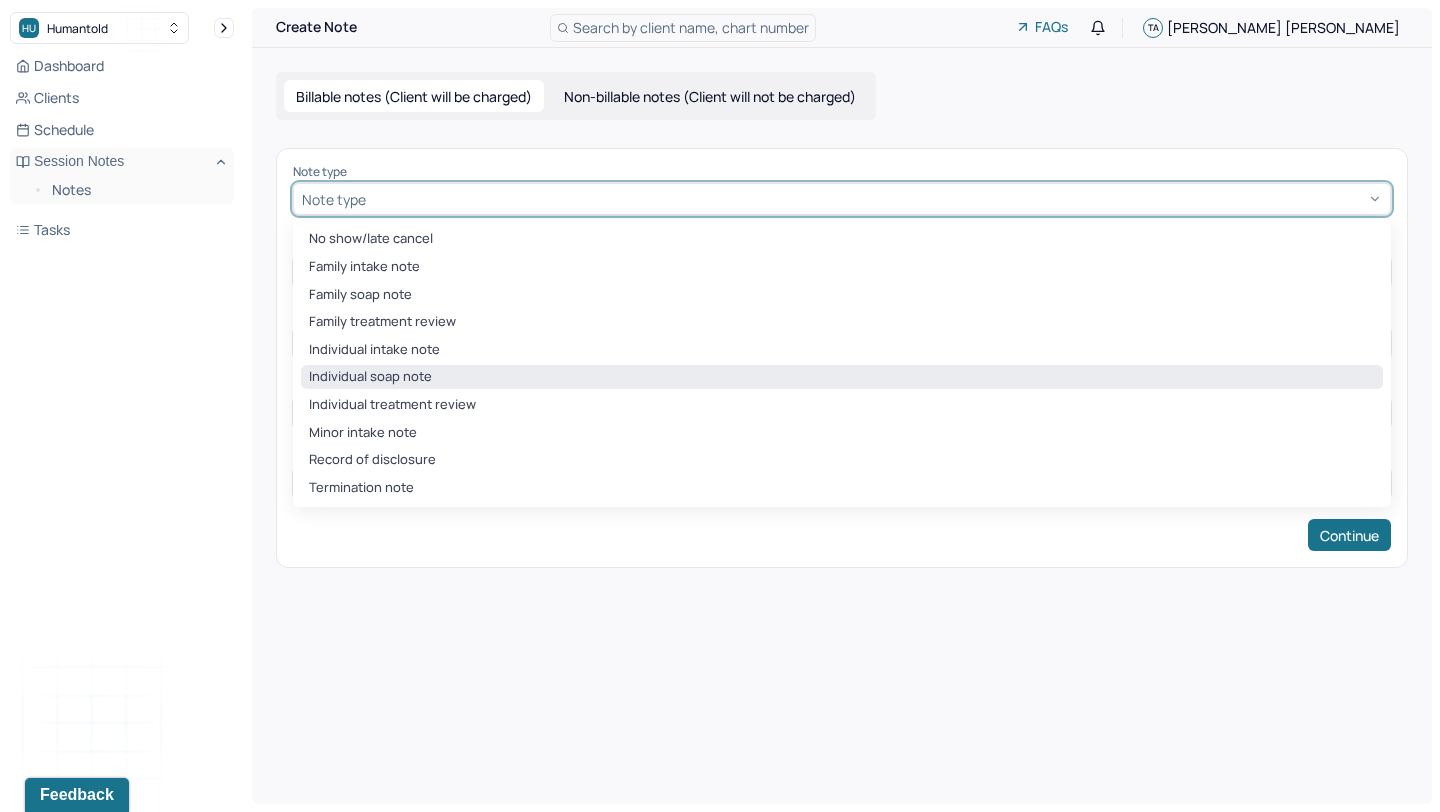 click on "Individual soap note" at bounding box center [842, 377] 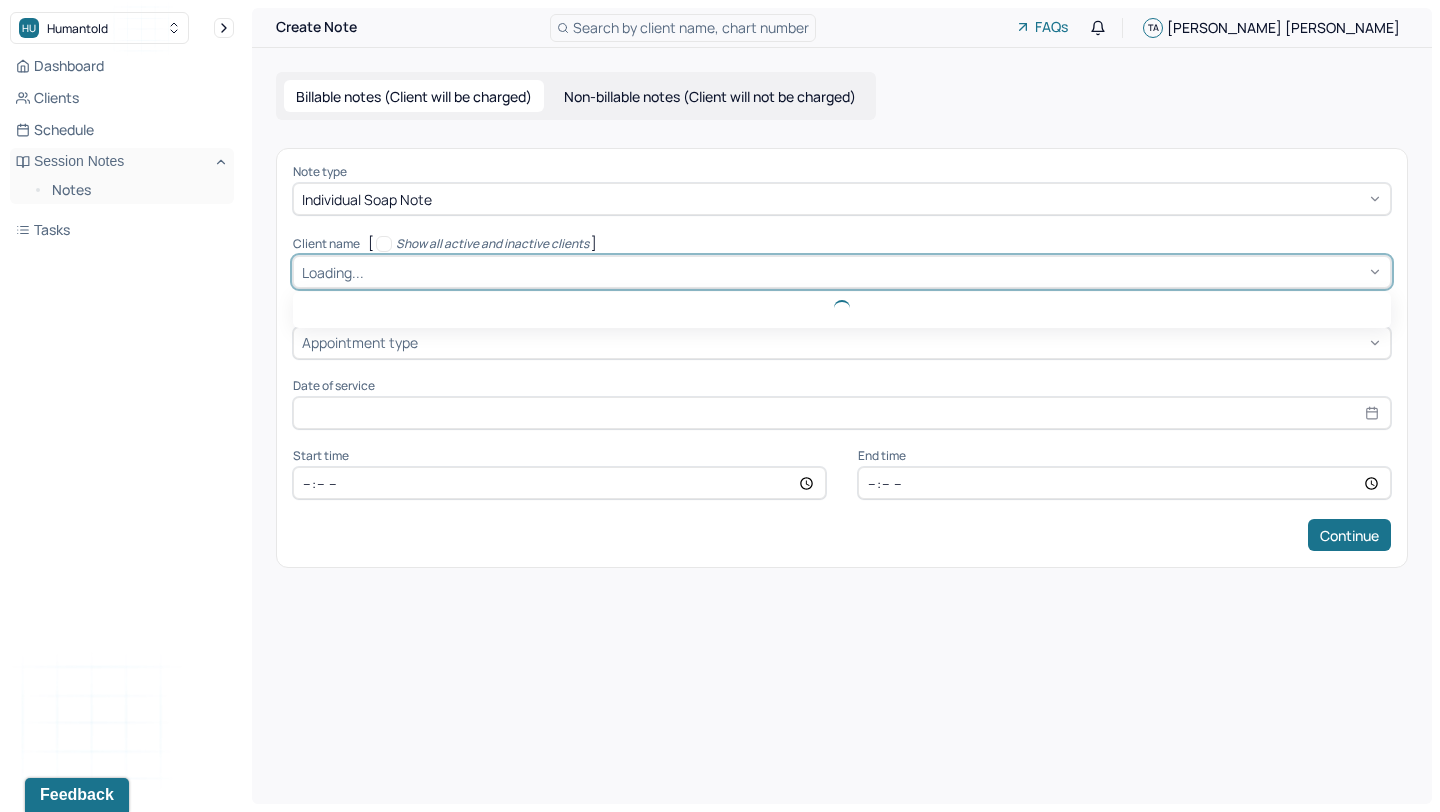 click at bounding box center (875, 272) 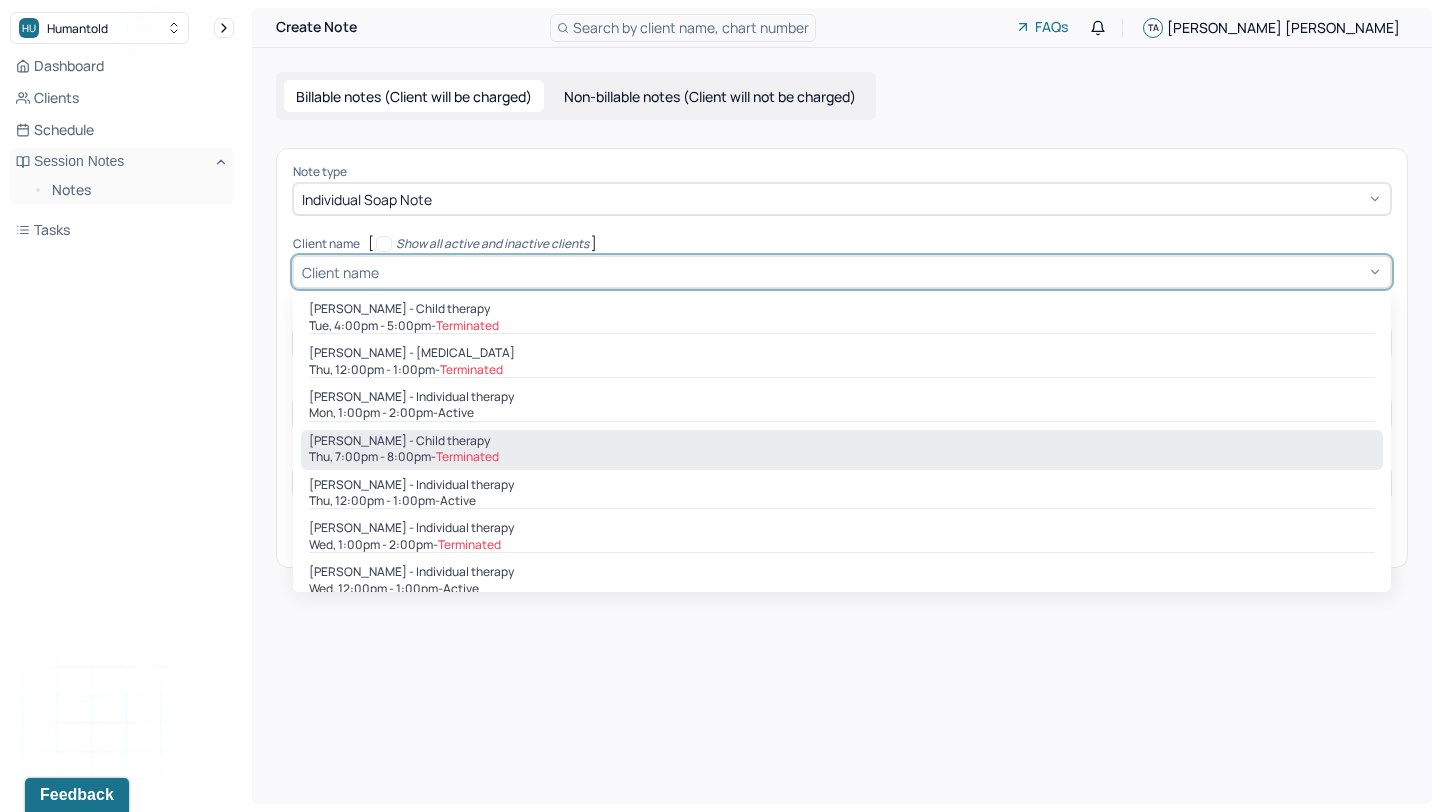 scroll, scrollTop: 747, scrollLeft: 0, axis: vertical 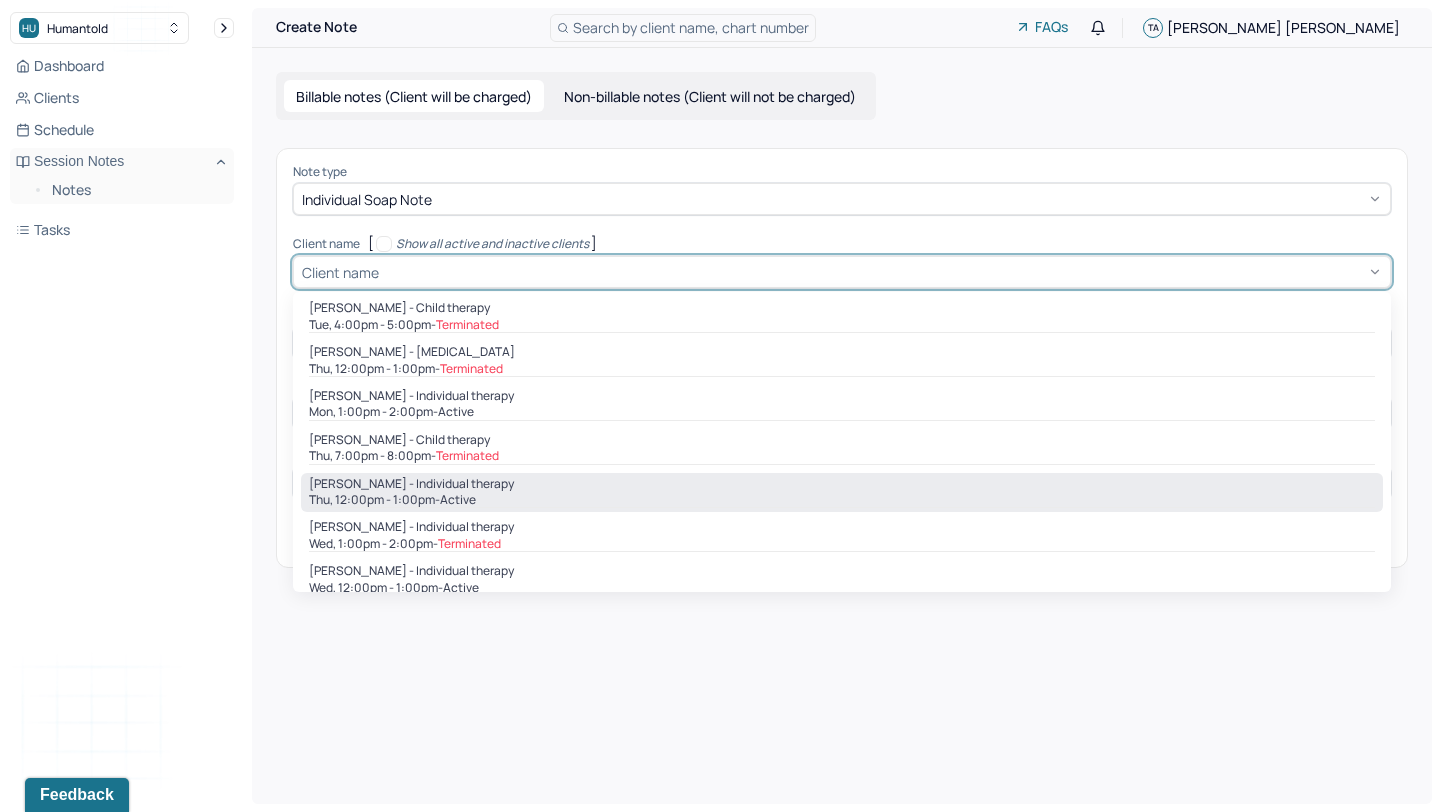 click on "Thu, 12:00pm - 1:00pm  -  active" at bounding box center [842, 500] 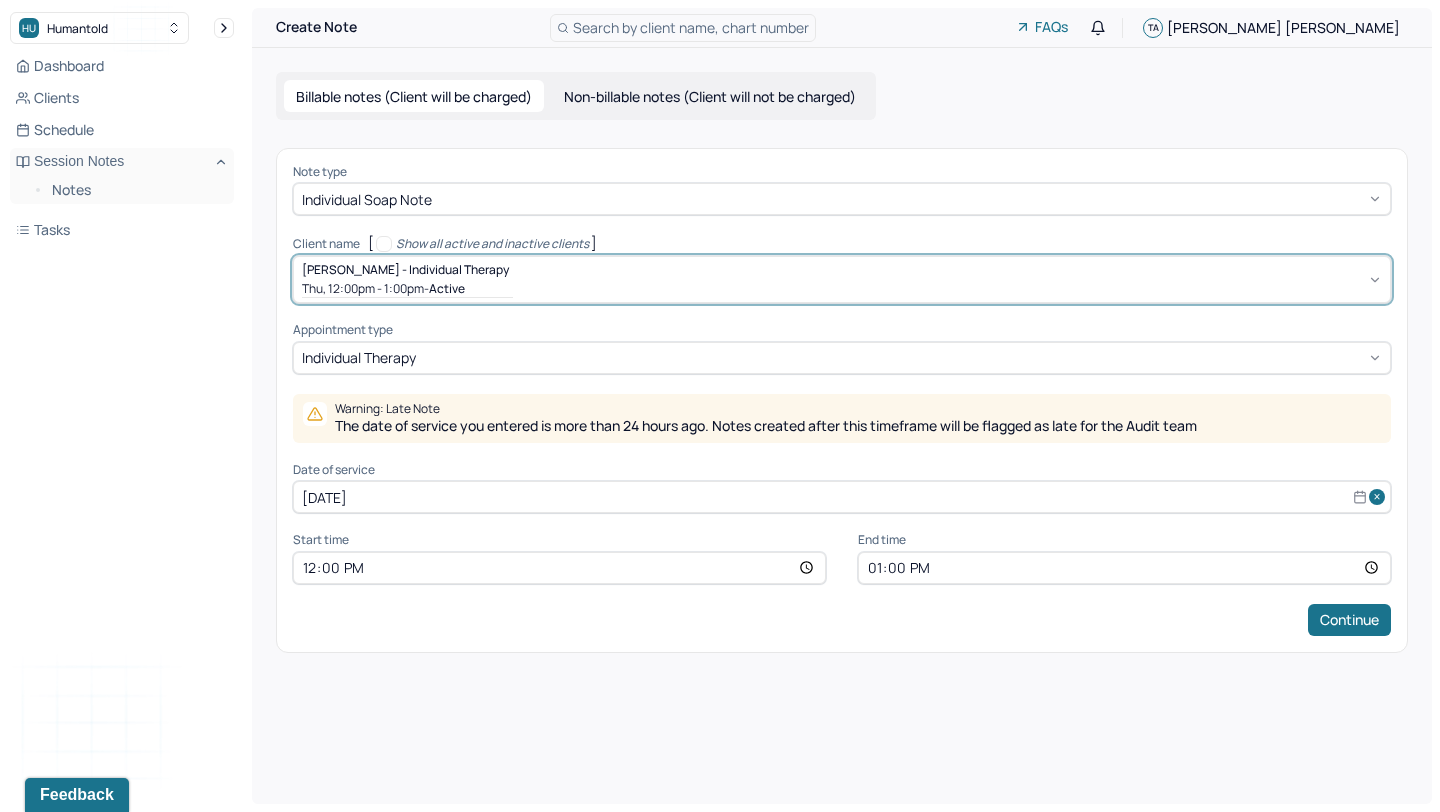 click on "[DATE]" at bounding box center (842, 497) 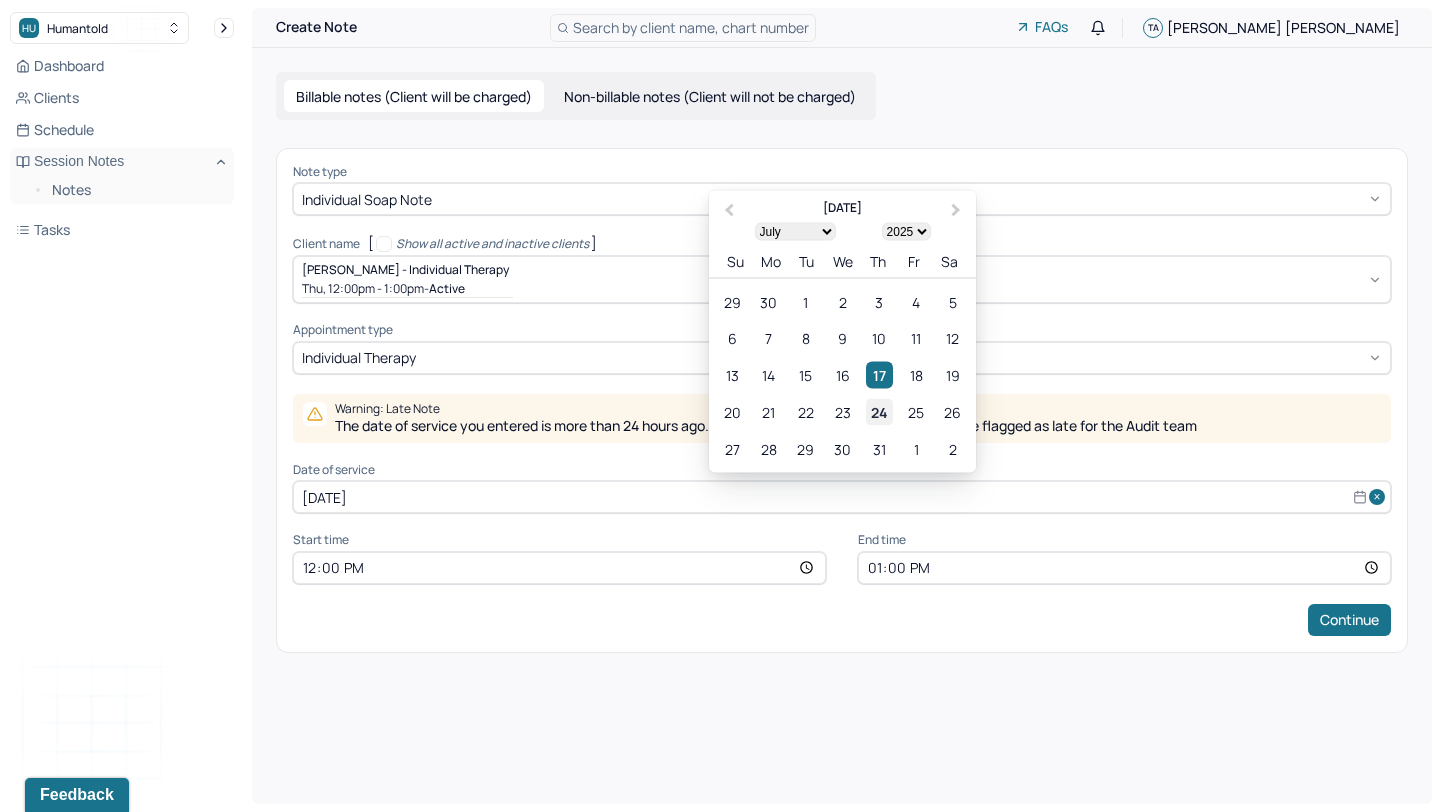 click on "24" at bounding box center (879, 412) 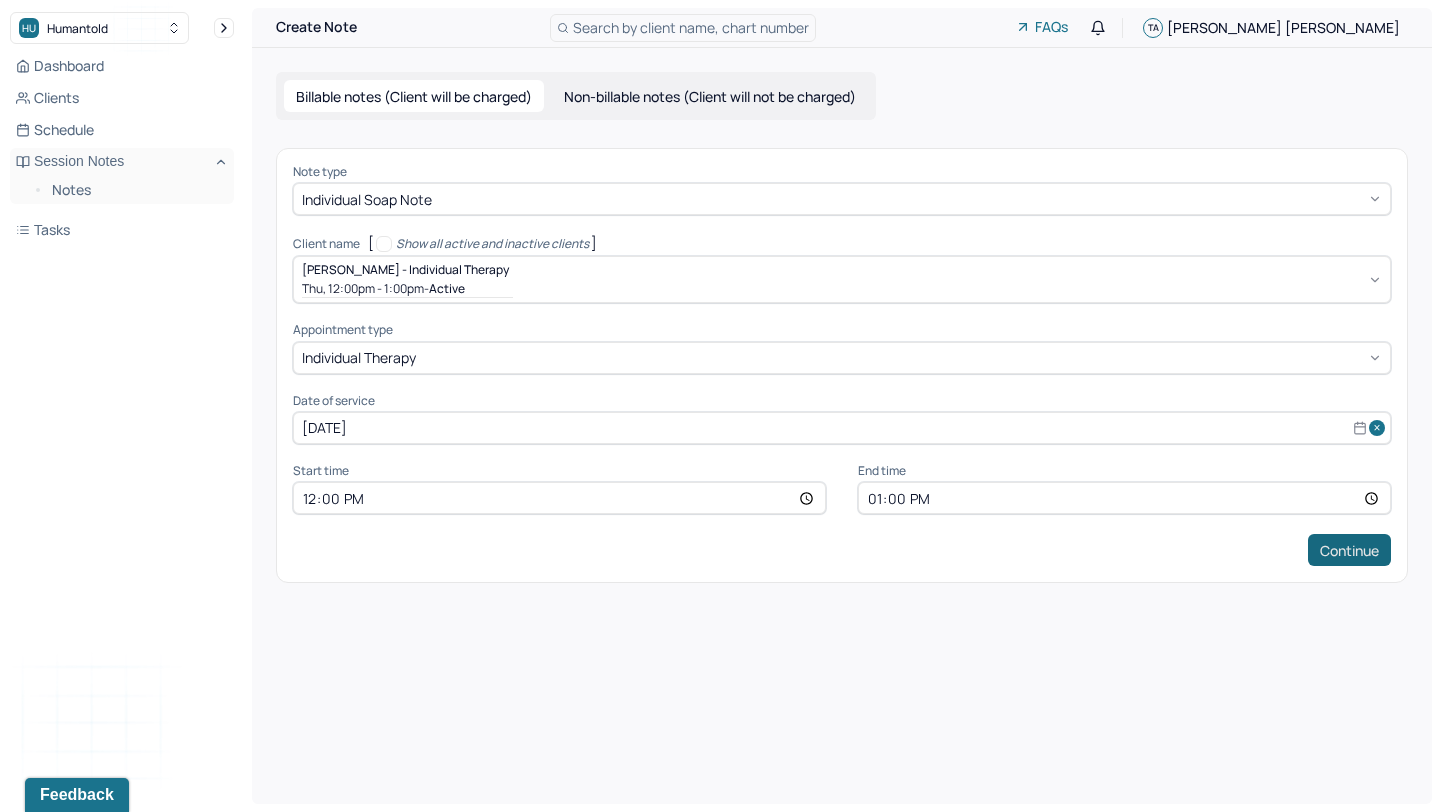 click on "Continue" at bounding box center [1349, 550] 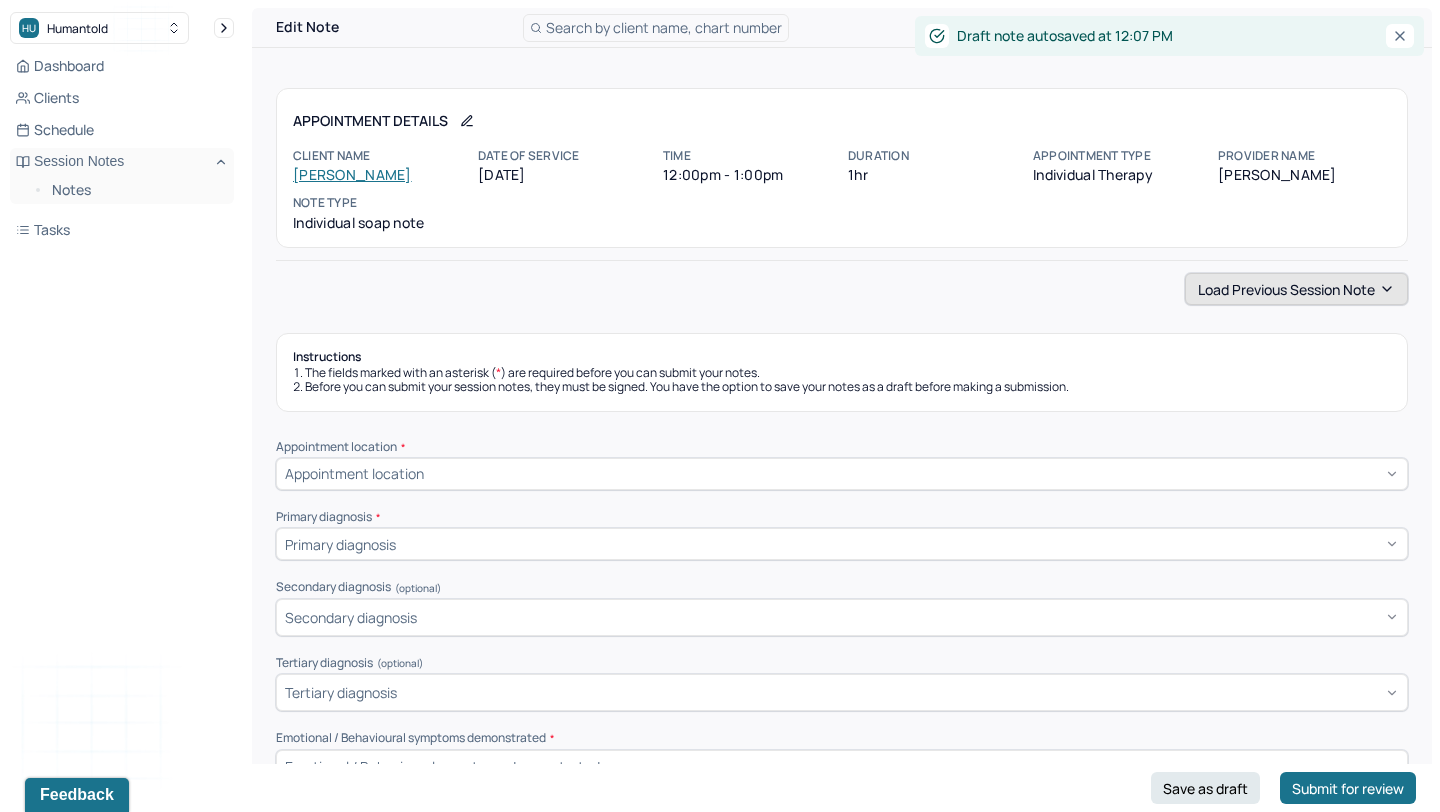 click on "Load previous session note" at bounding box center [1296, 289] 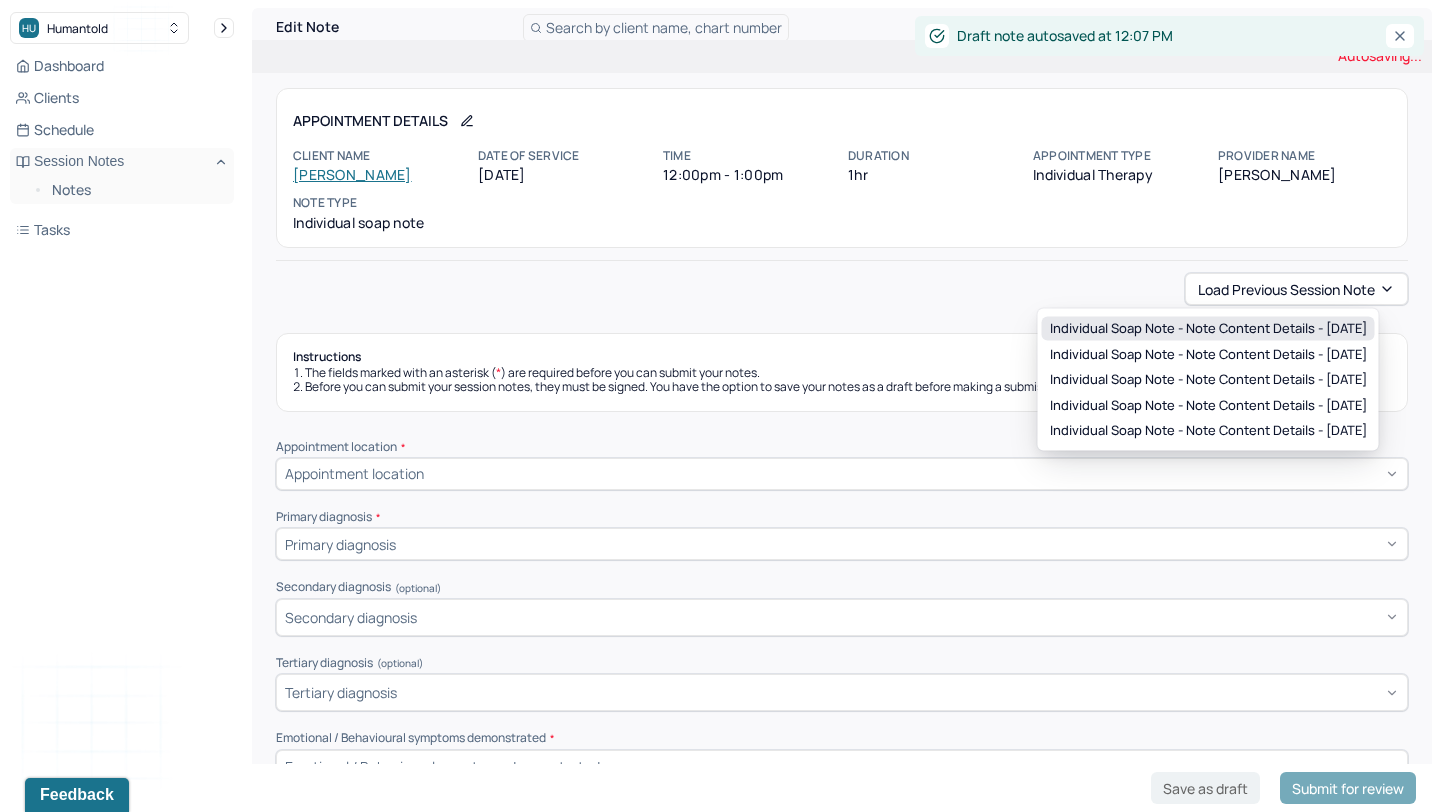 click on "Individual soap note   - Note content Details -   [DATE]" at bounding box center (1208, 329) 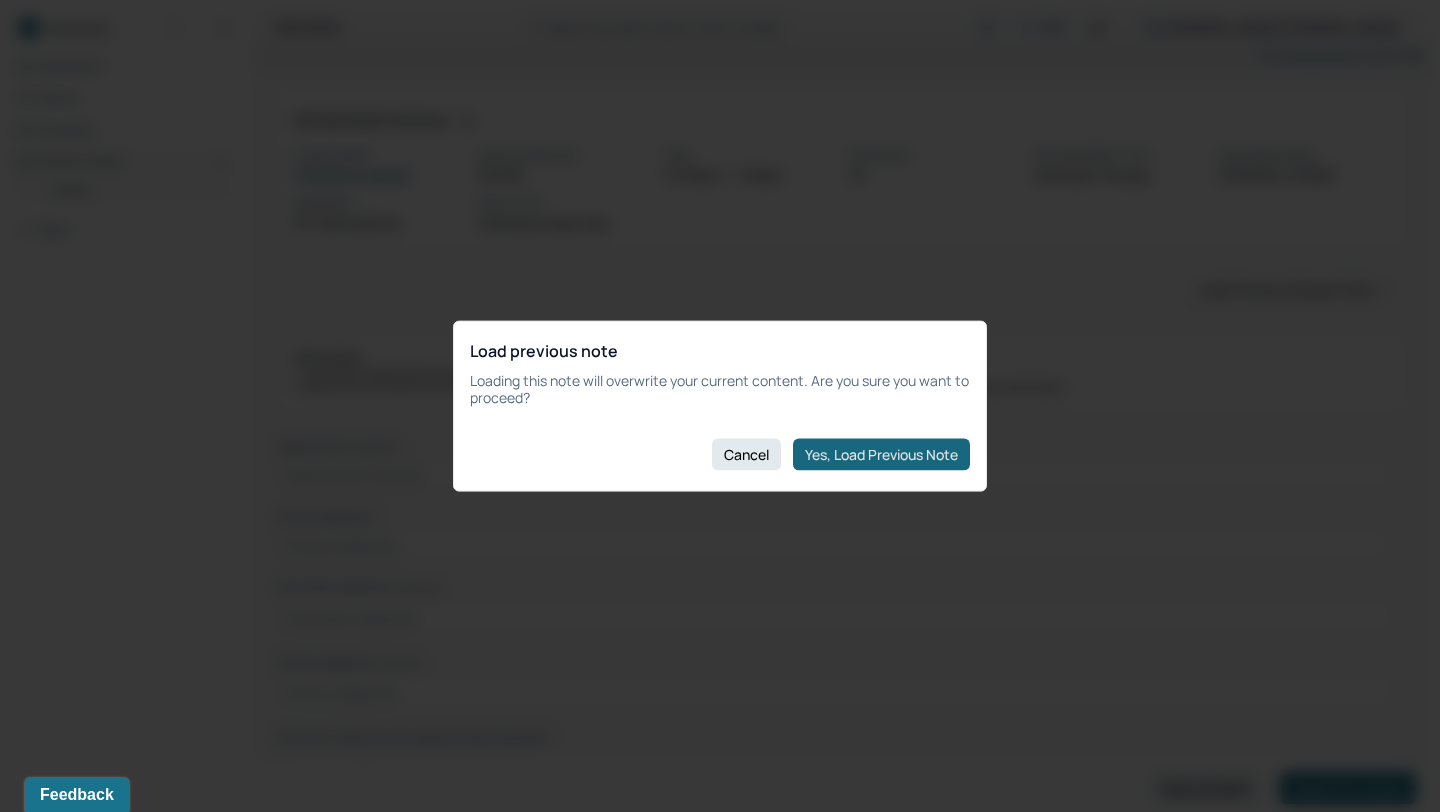 click on "Yes, Load Previous Note" at bounding box center (881, 454) 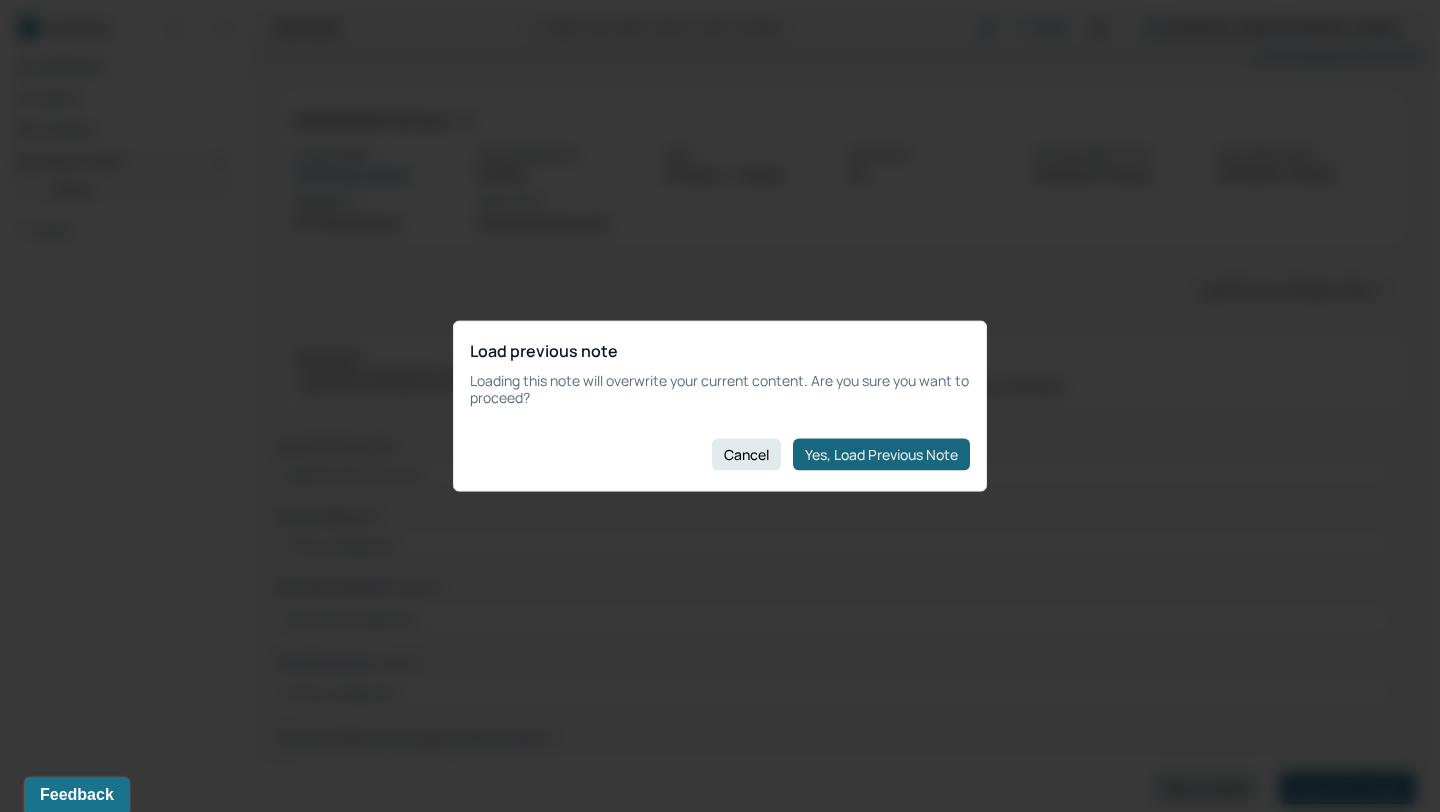 type on "Improve interpersonal relationships." 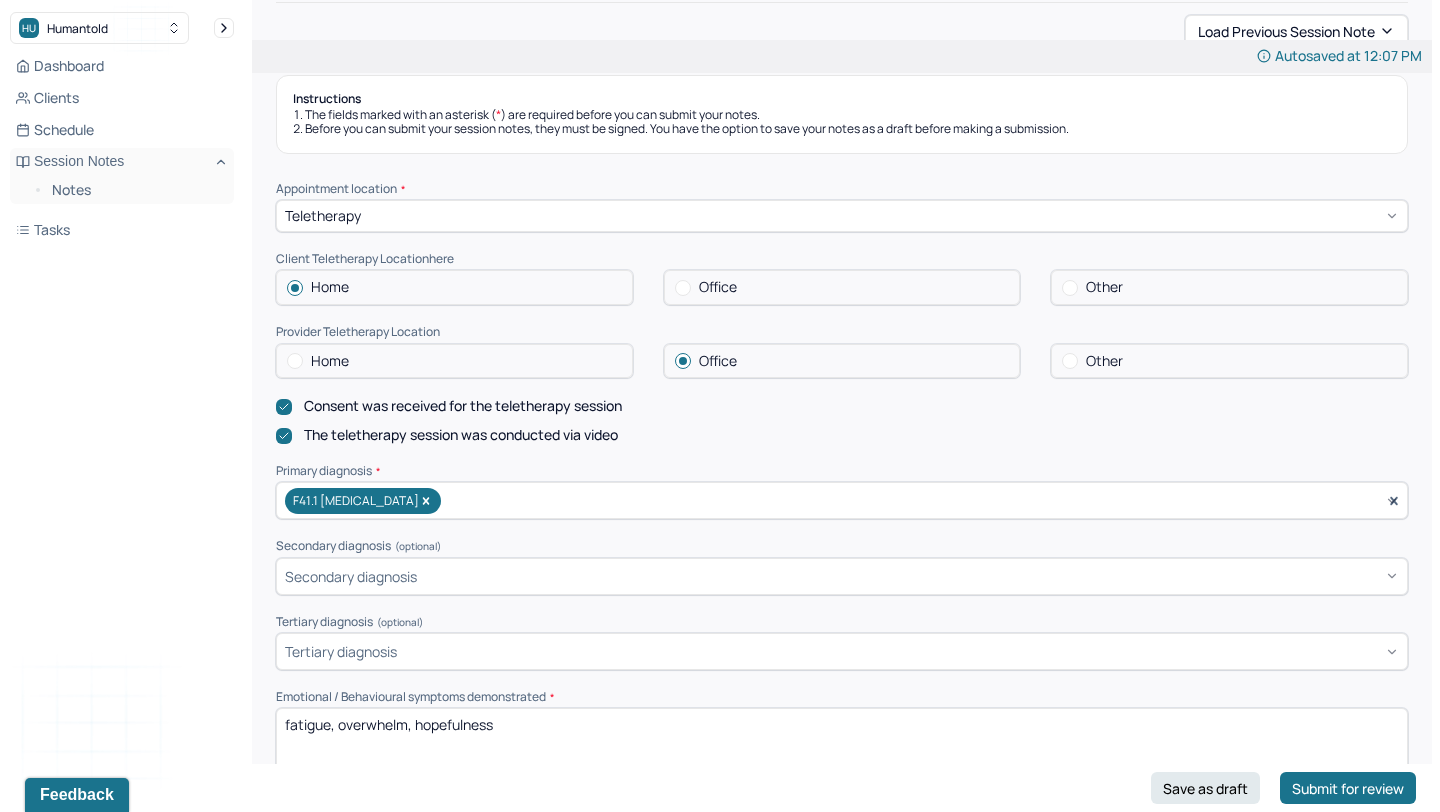 scroll, scrollTop: 544, scrollLeft: 0, axis: vertical 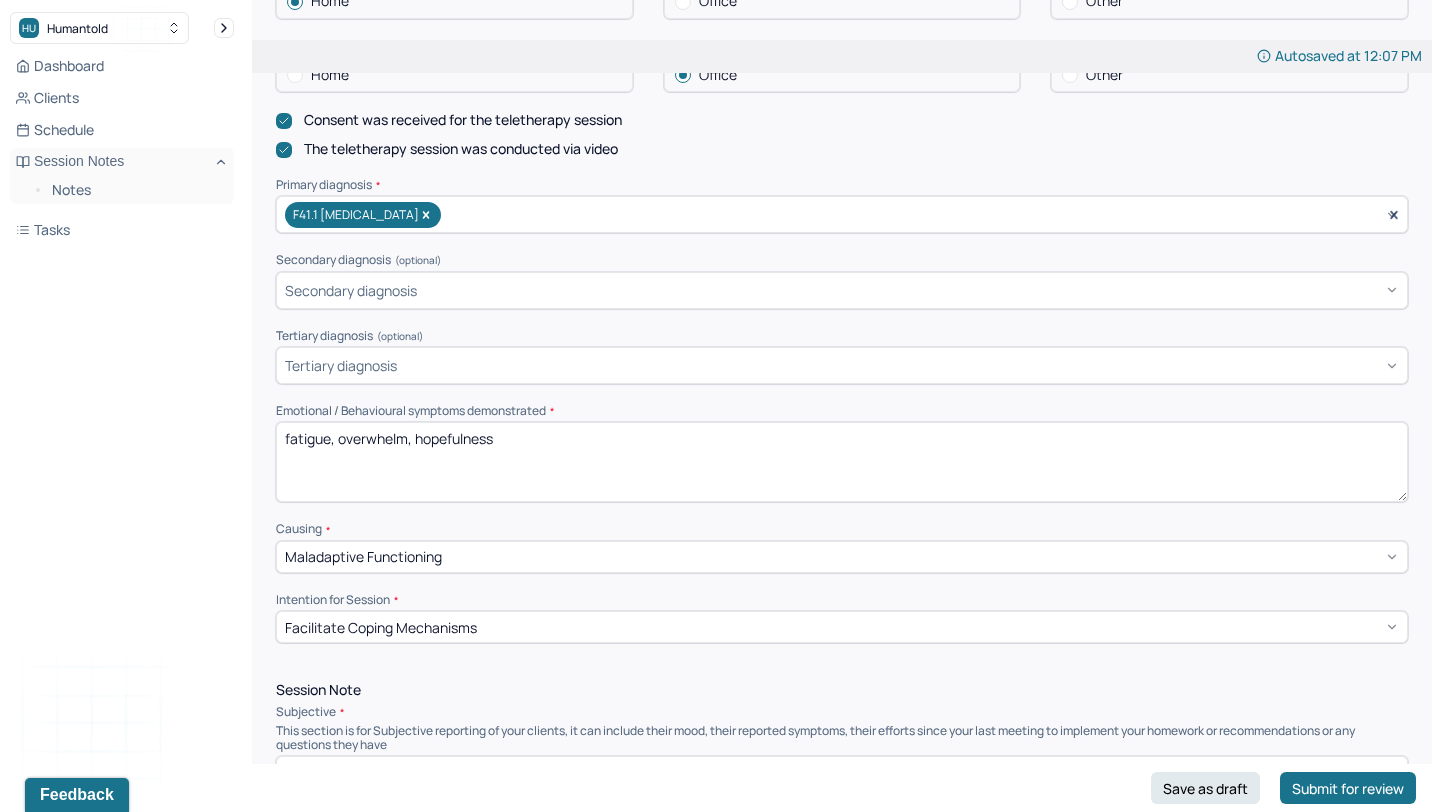 click on "fatigue, overwhelm, hopefulness" at bounding box center (842, 462) 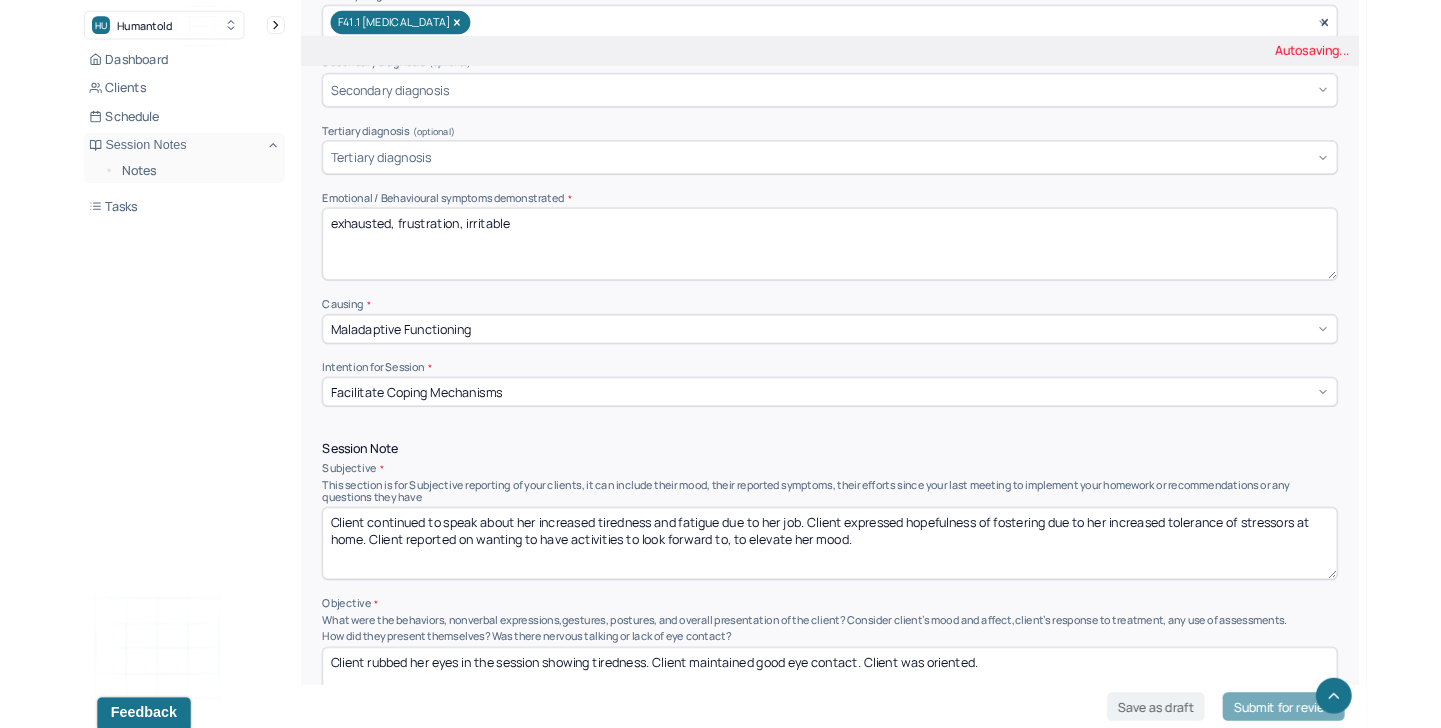 scroll, scrollTop: 861, scrollLeft: 0, axis: vertical 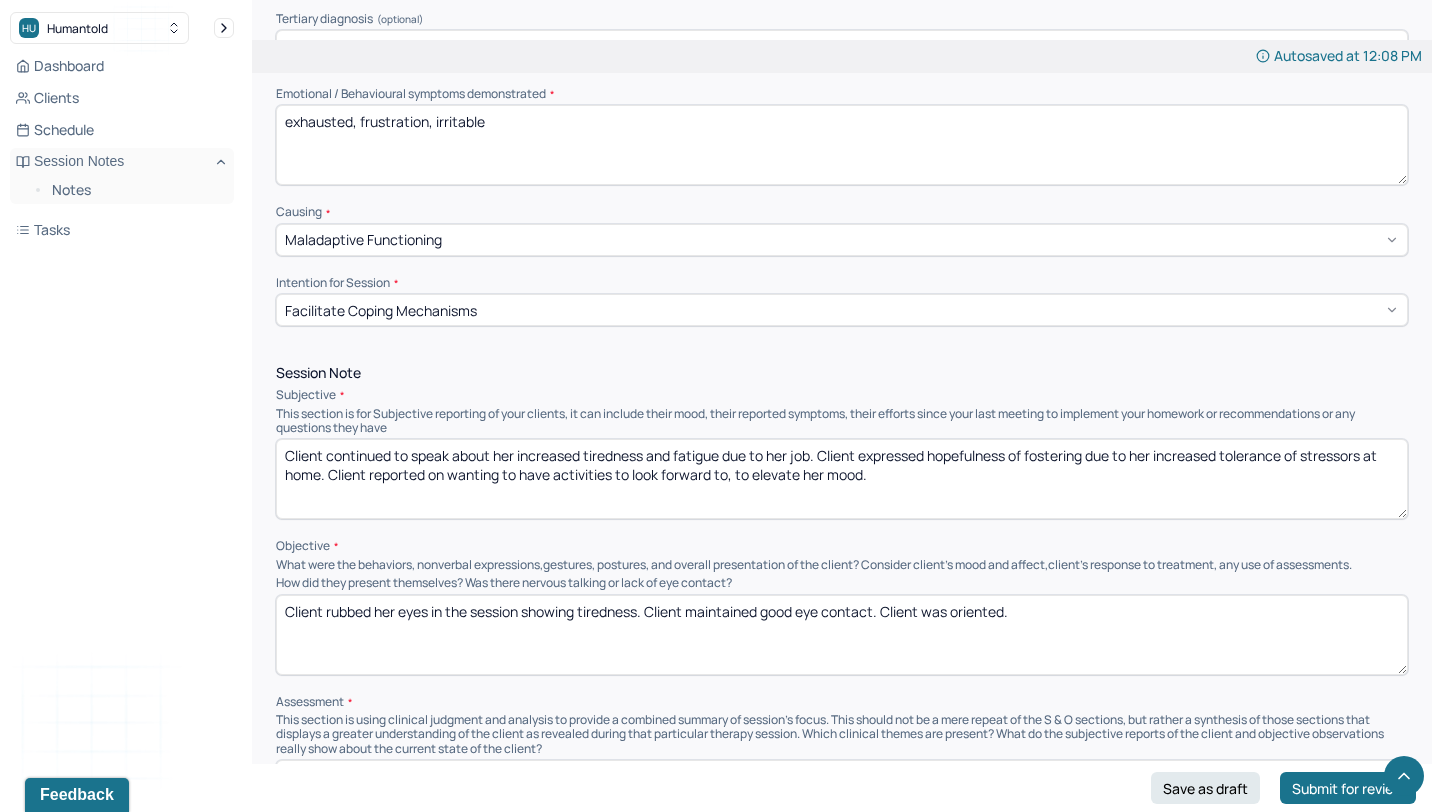 type on "exhausted, frustration, irritable" 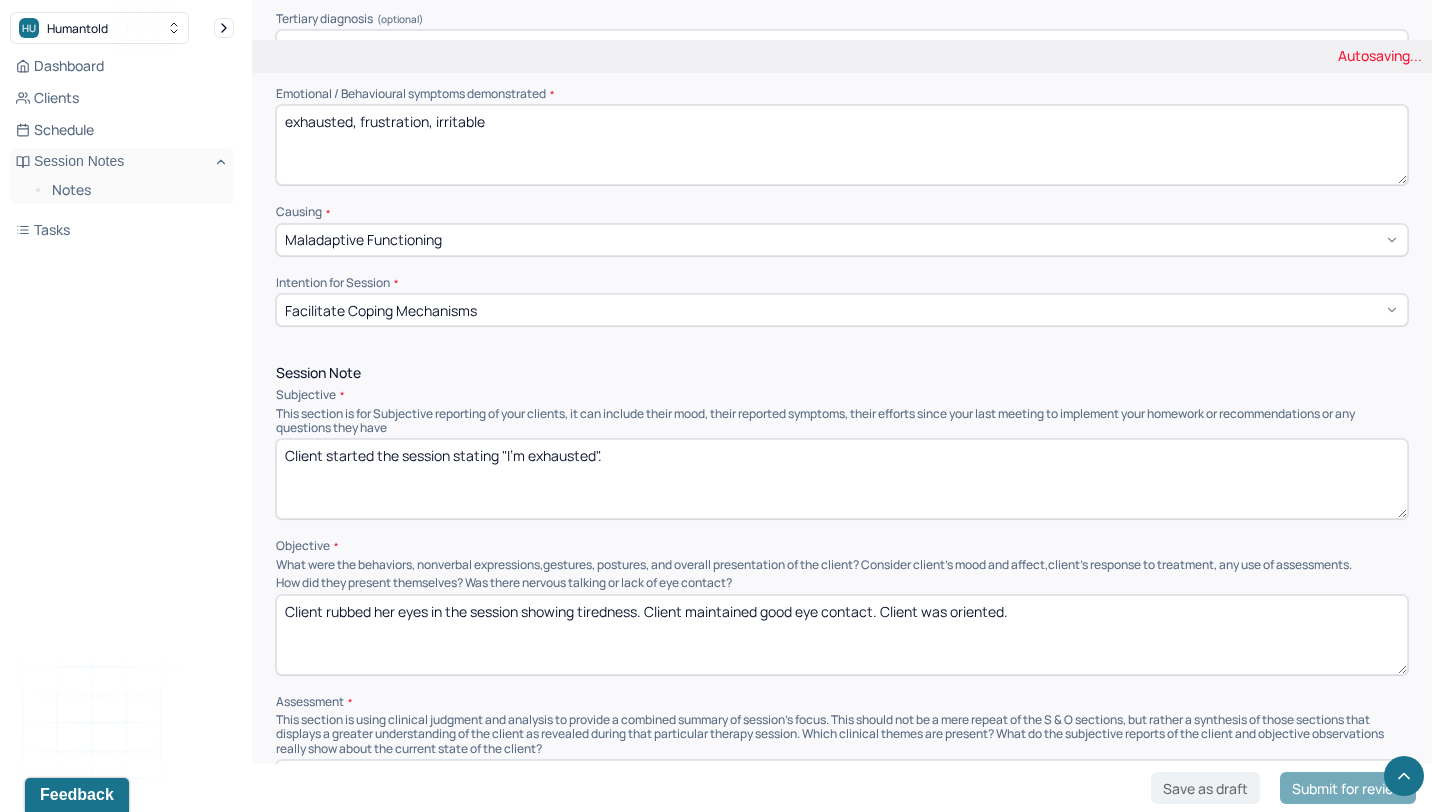 type on "Client started the session stating "I'm exhausted"." 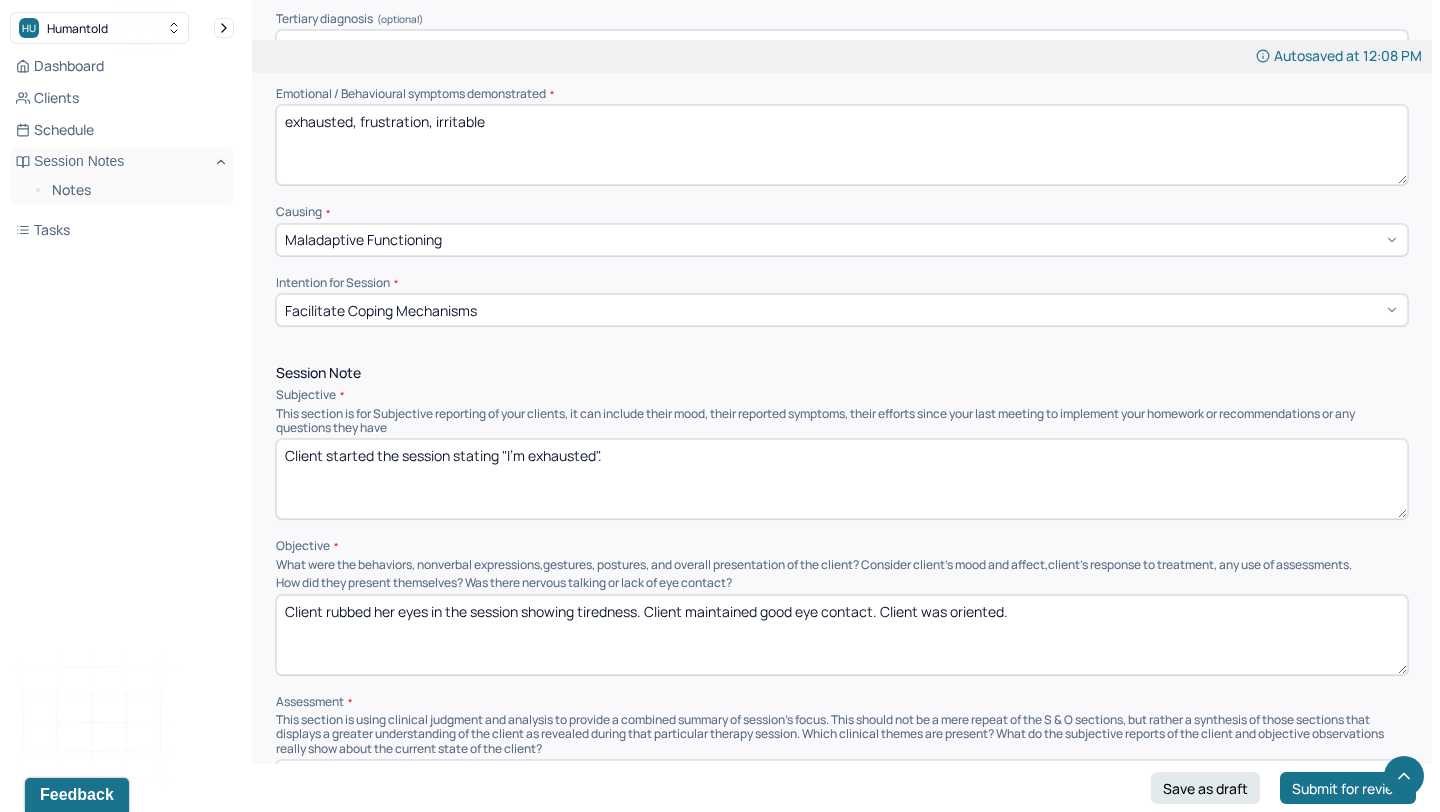 click on "exhausted, frustration, irritable" at bounding box center (842, 145) 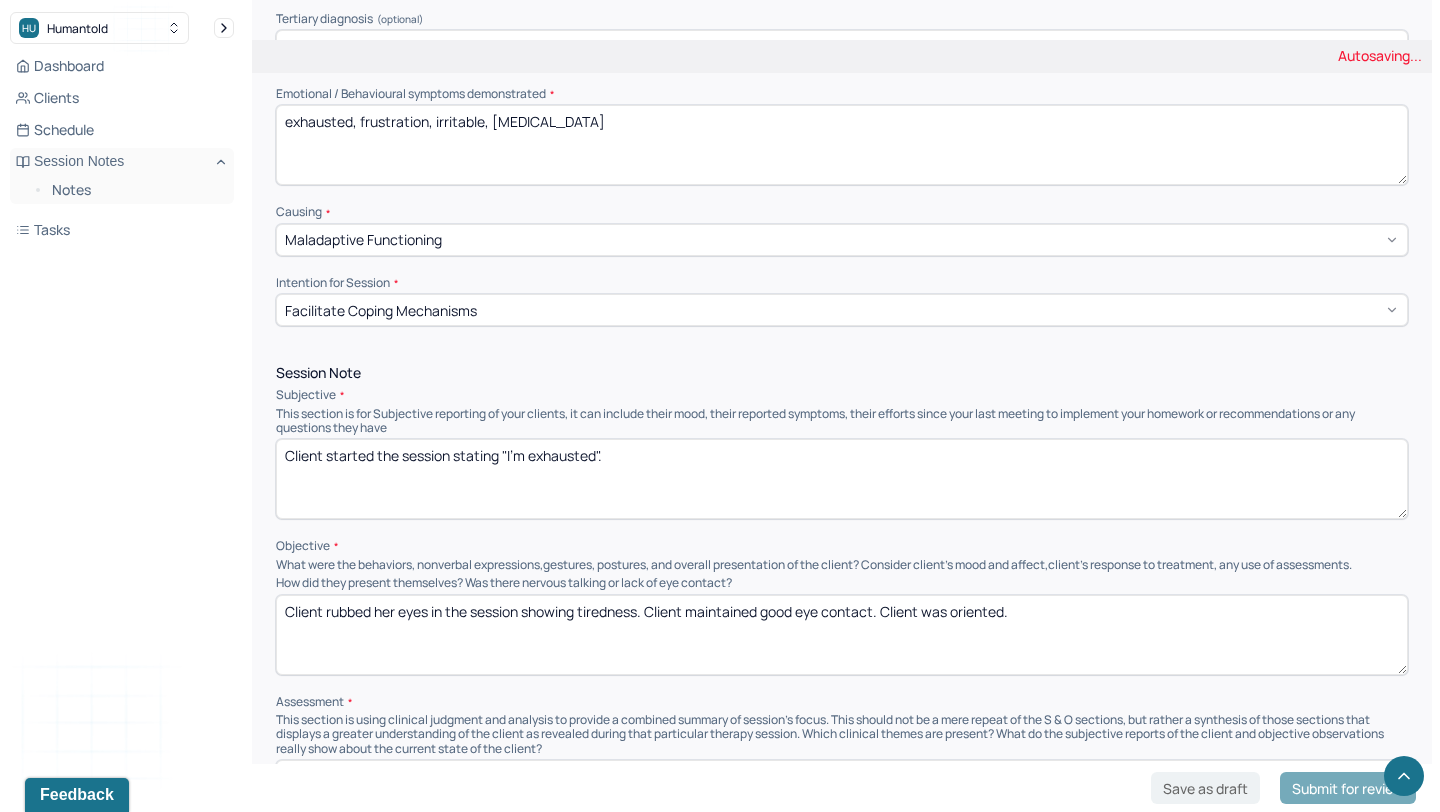 type on "exhausted, frustration, irritable, [MEDICAL_DATA]" 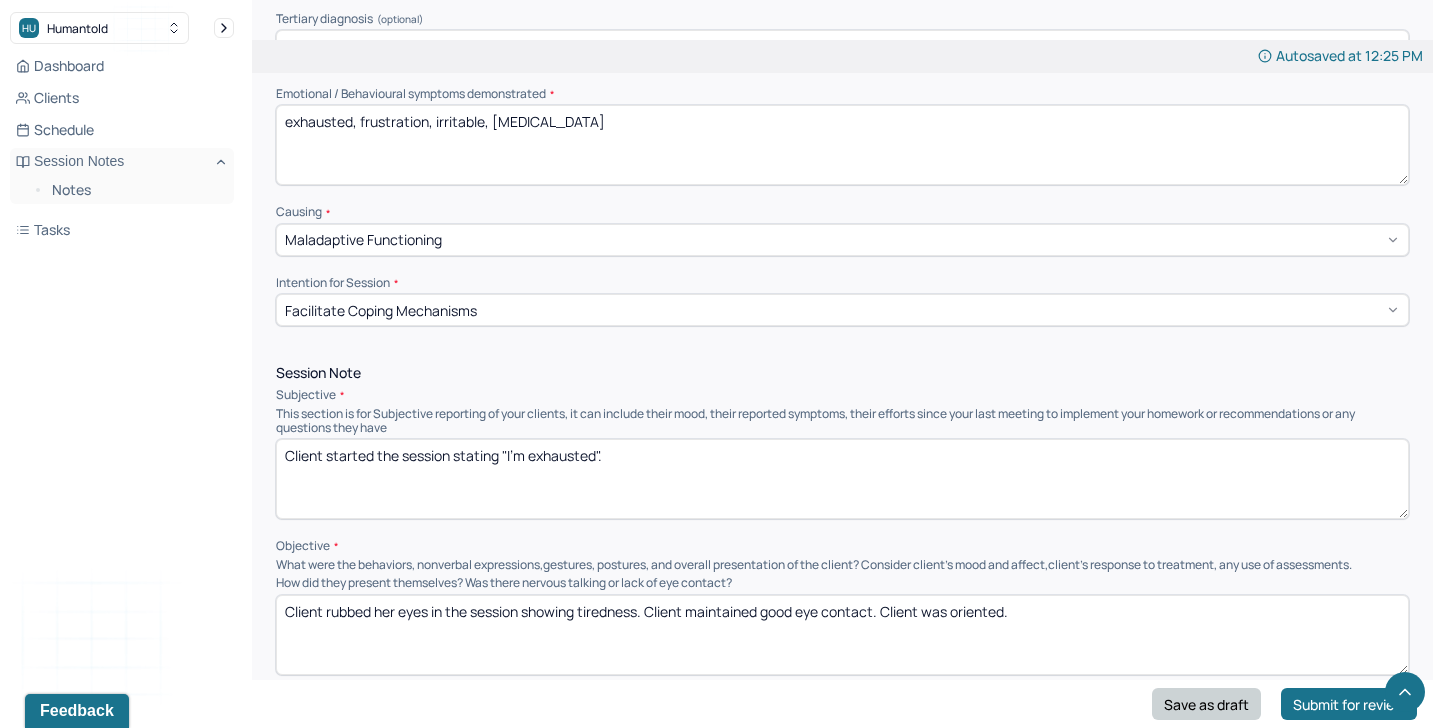 click on "Save as draft" at bounding box center [1206, 704] 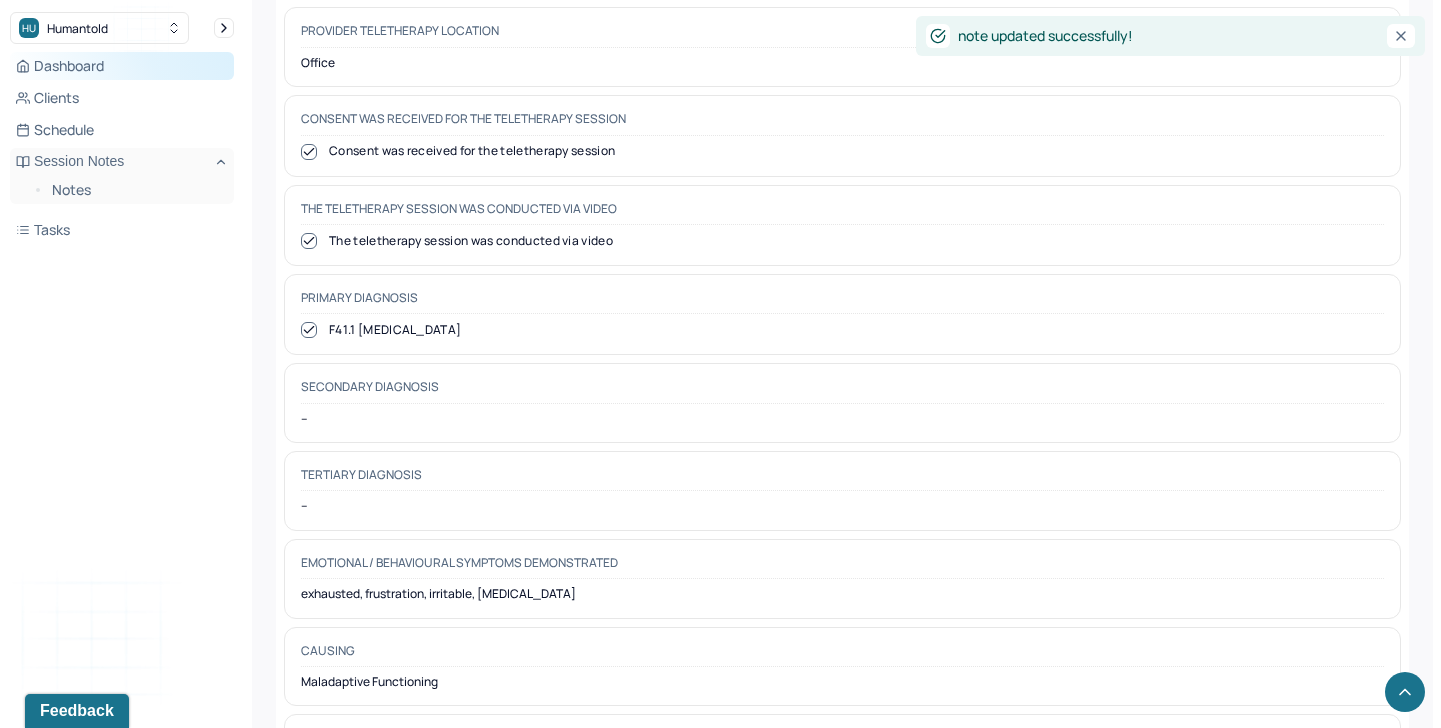click on "Dashboard" at bounding box center [122, 66] 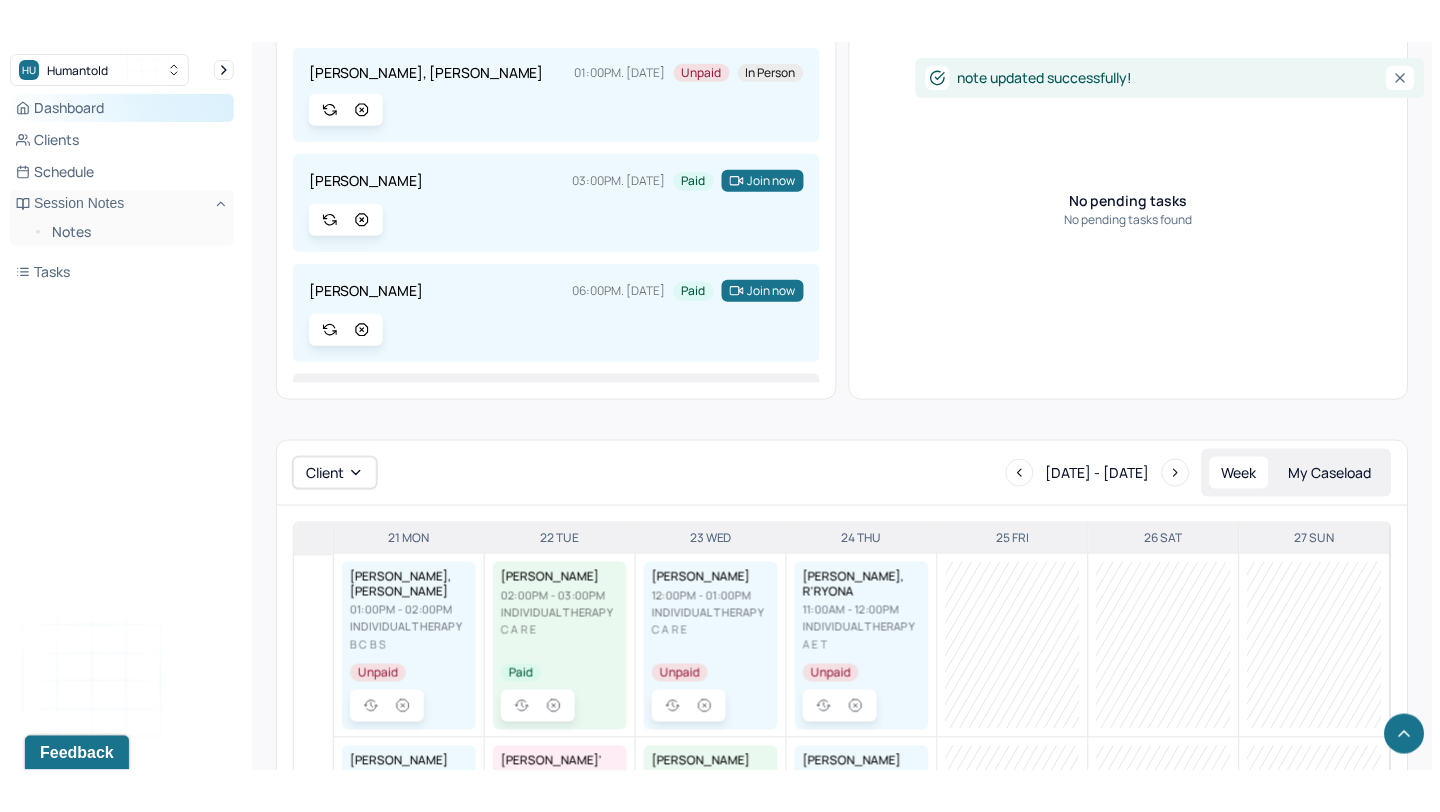 scroll, scrollTop: 861, scrollLeft: 0, axis: vertical 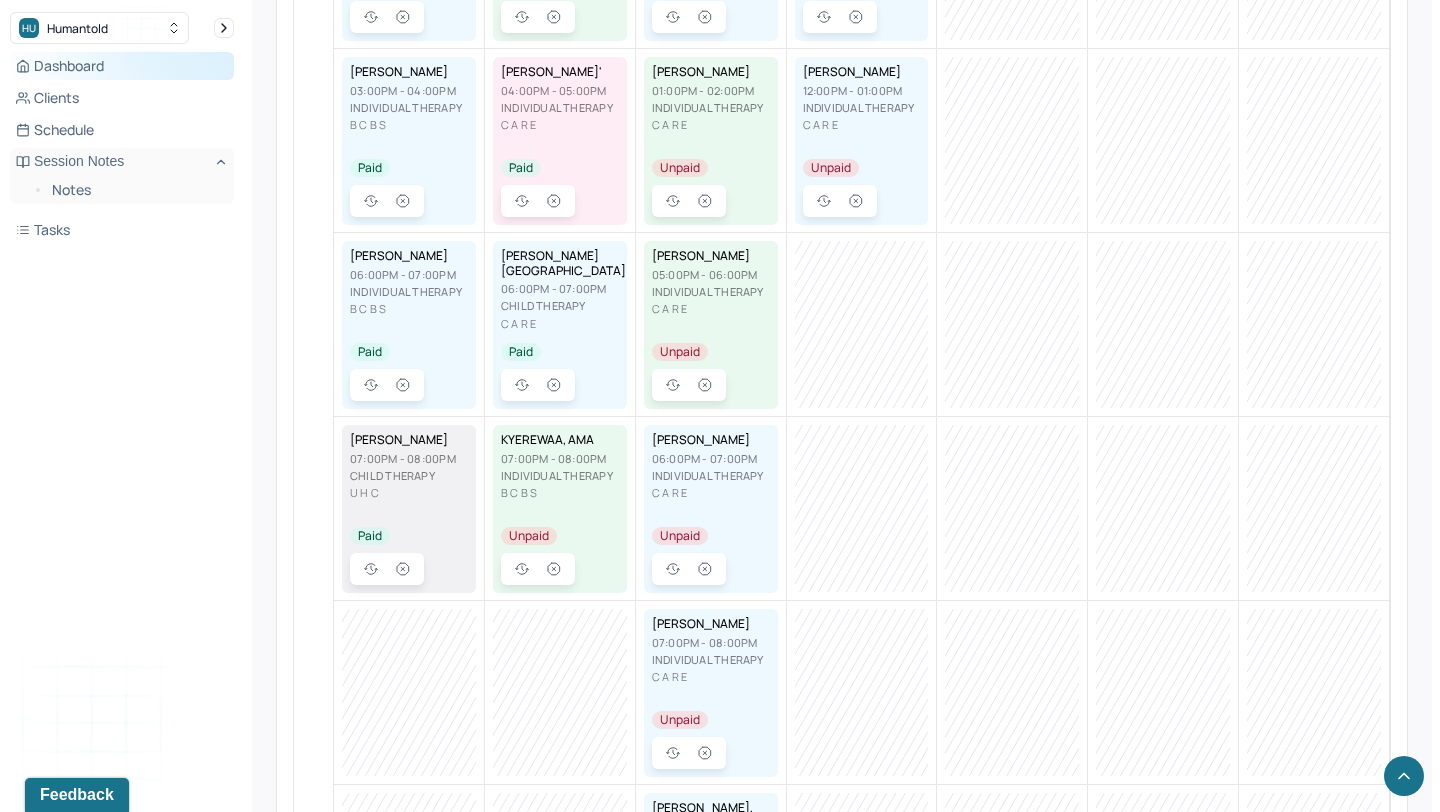 click on "Dashboard" at bounding box center (122, 66) 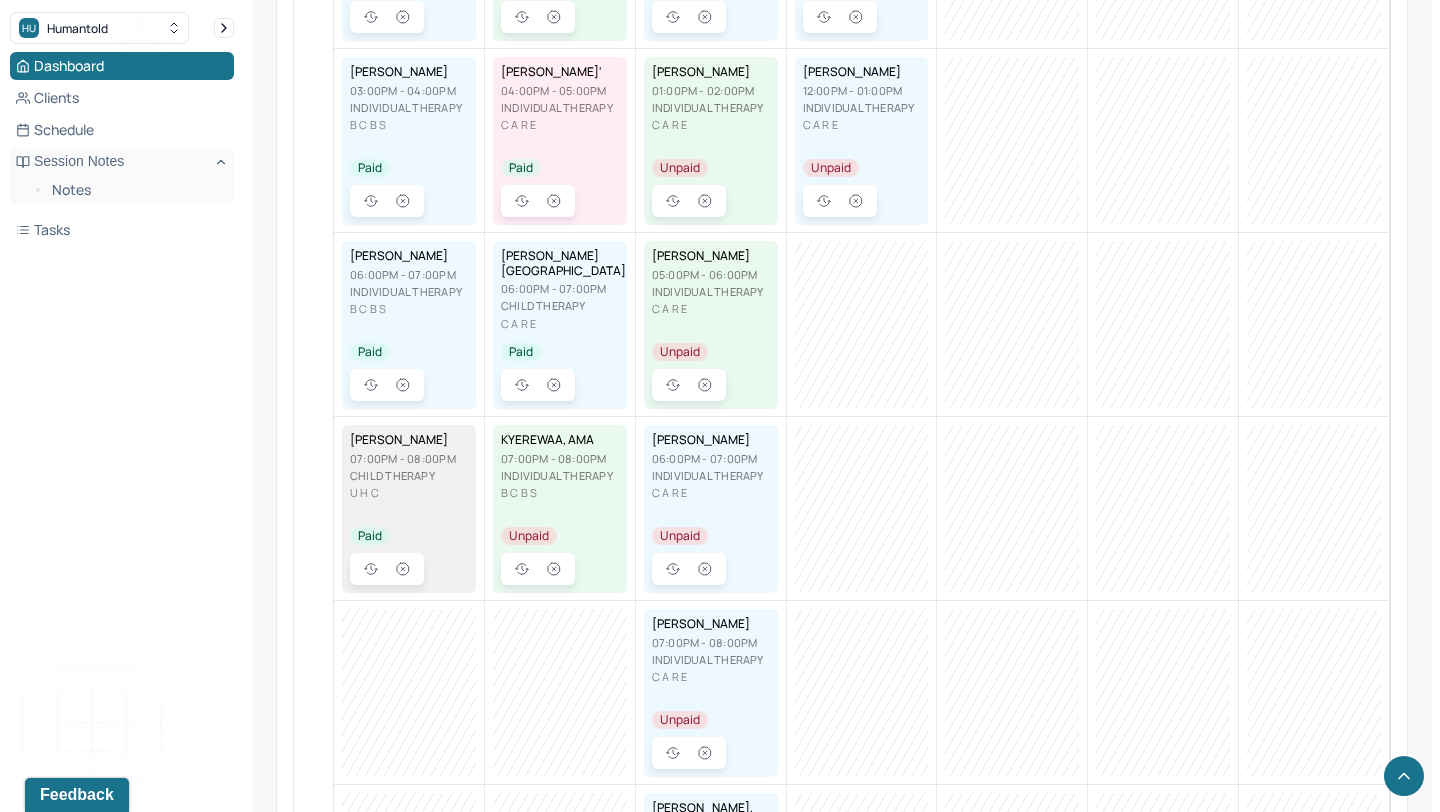 scroll, scrollTop: 0, scrollLeft: 0, axis: both 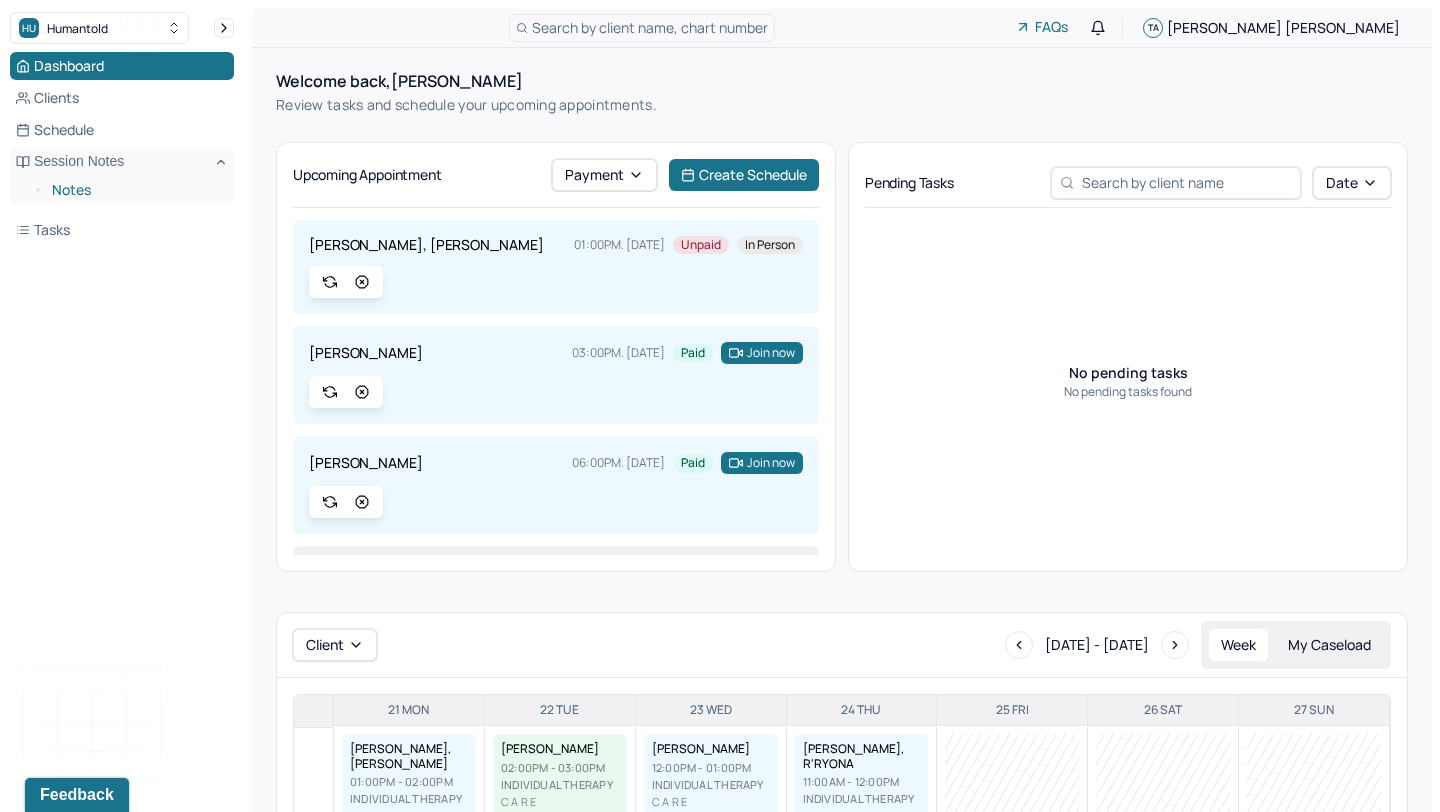 click on "Notes" at bounding box center (135, 190) 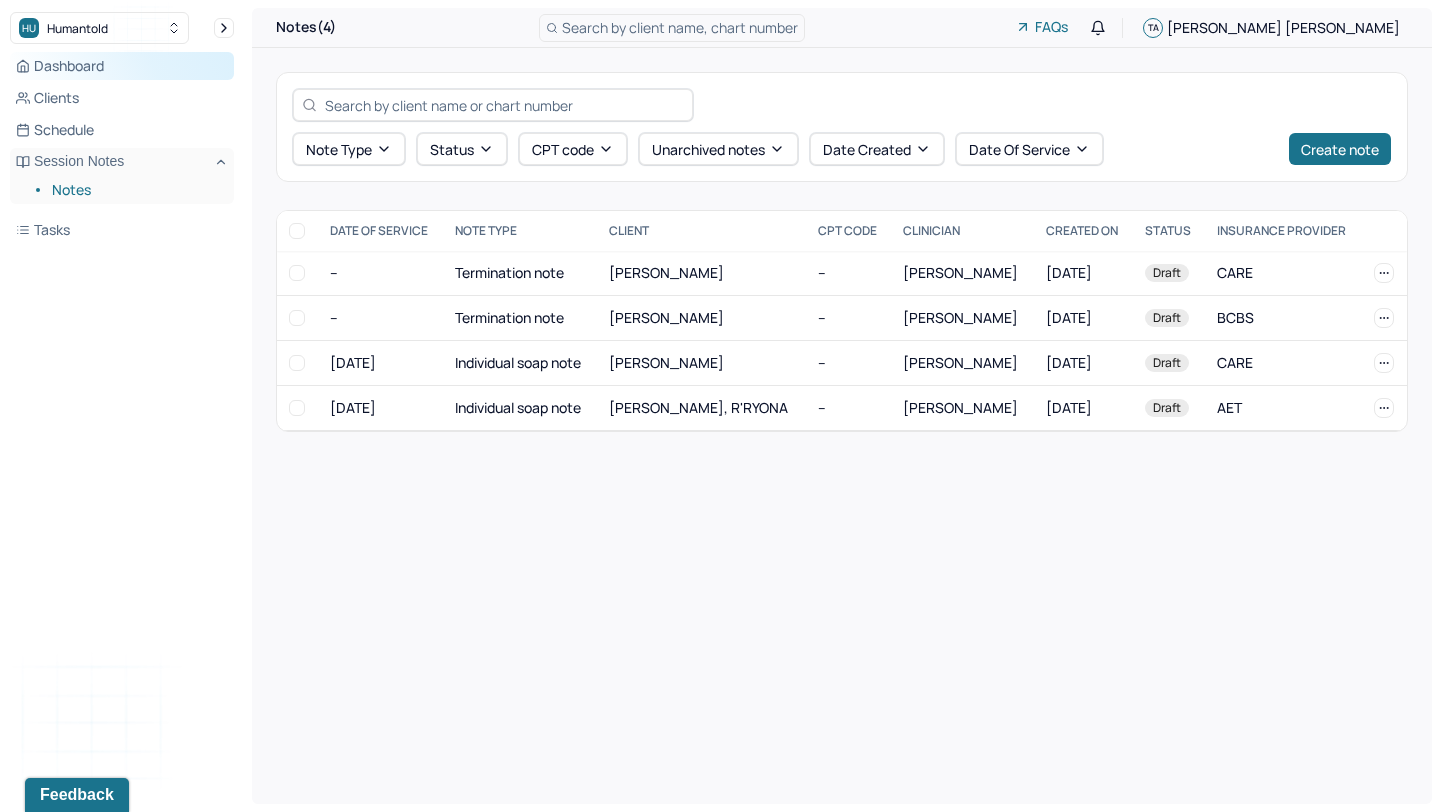 click on "Dashboard" at bounding box center (122, 66) 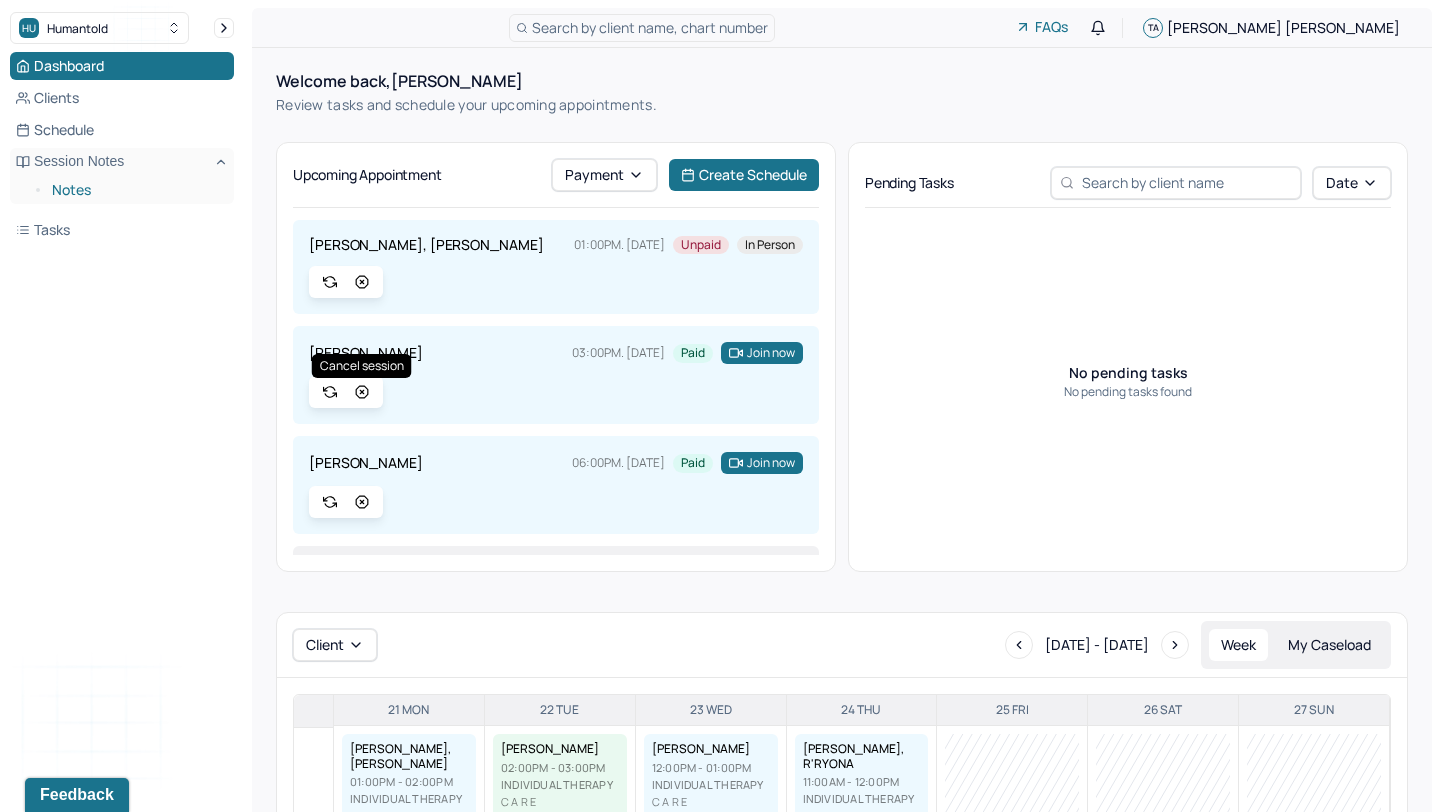 click on "Notes" at bounding box center [135, 190] 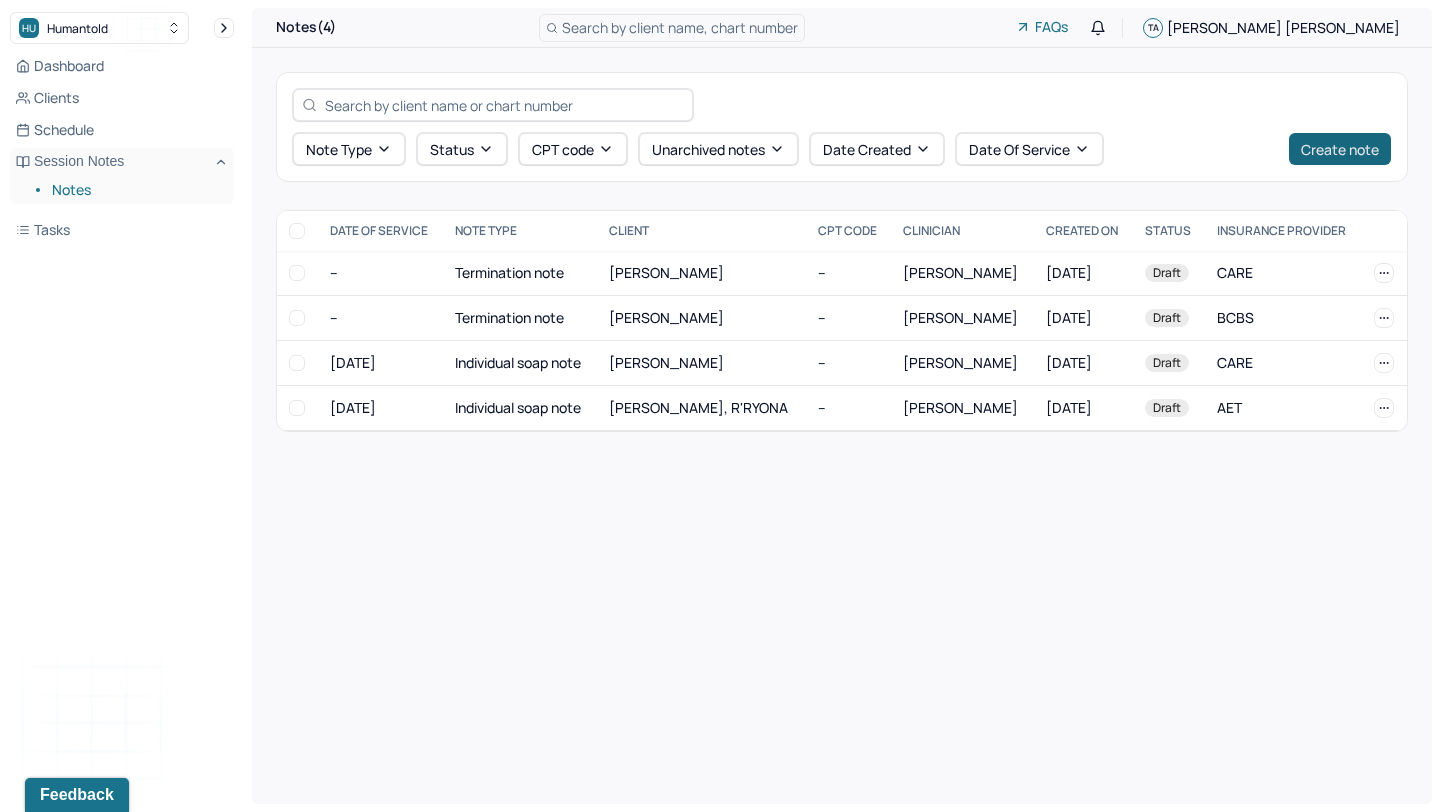 click on "Create note" at bounding box center (1340, 149) 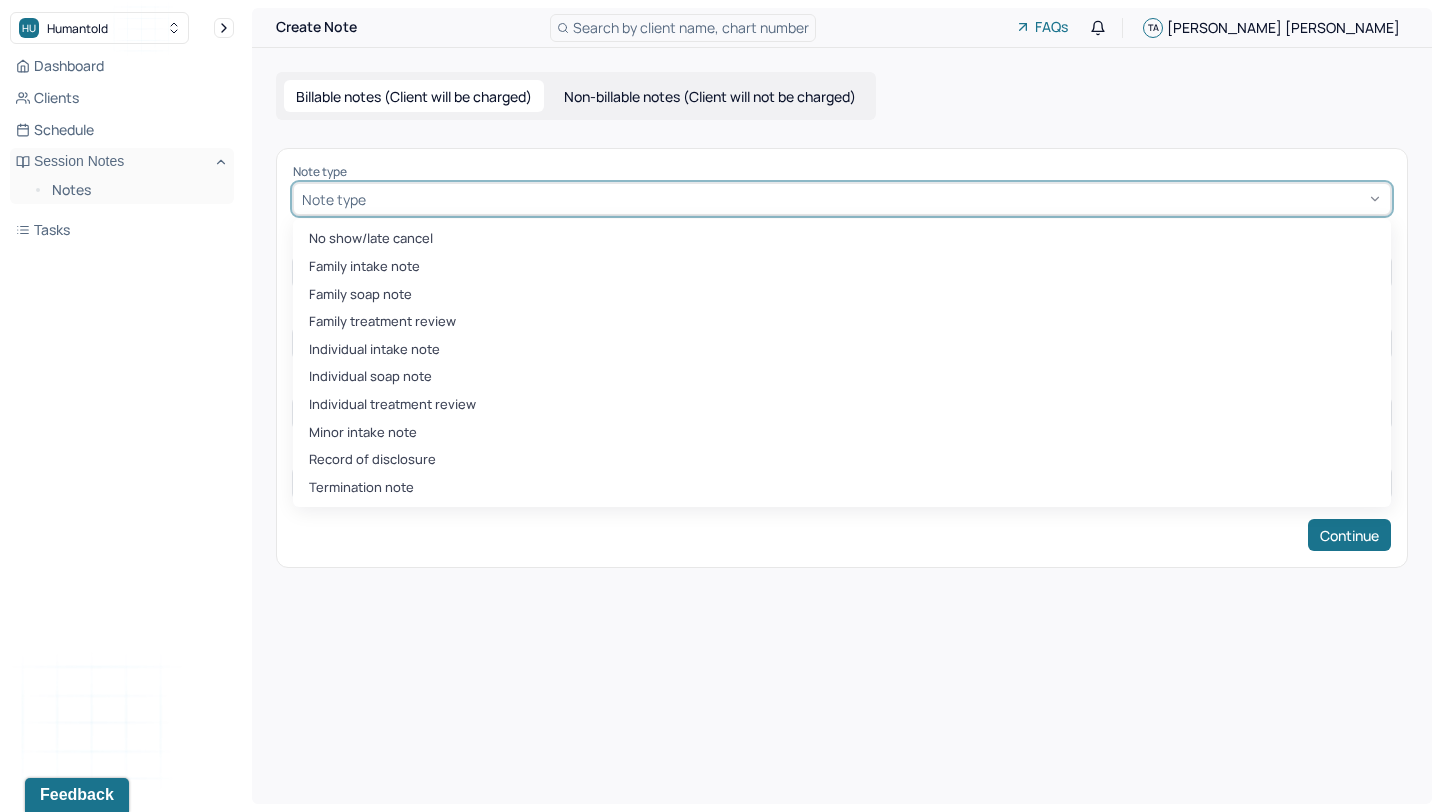 click at bounding box center (876, 199) 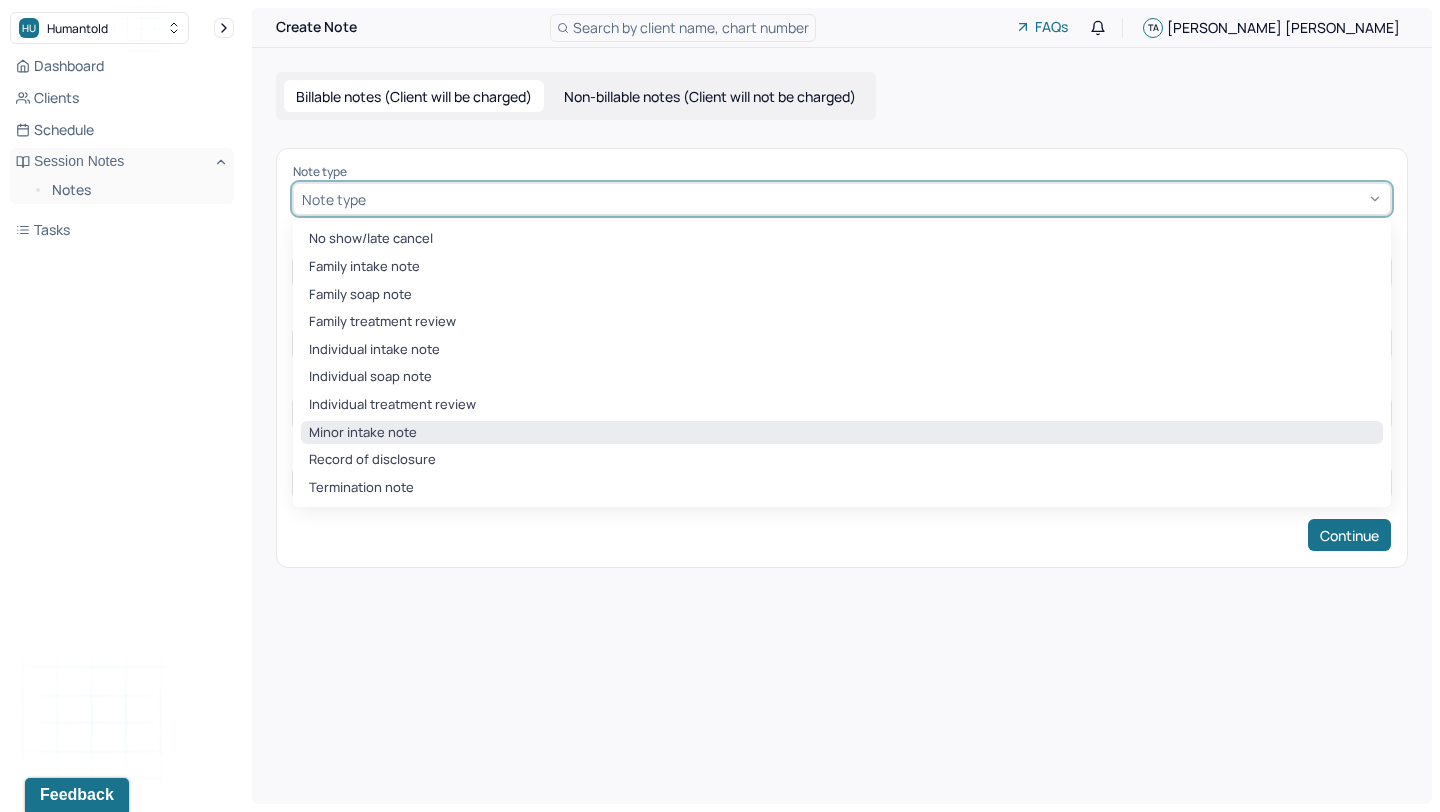click on "Minor intake note" at bounding box center (842, 433) 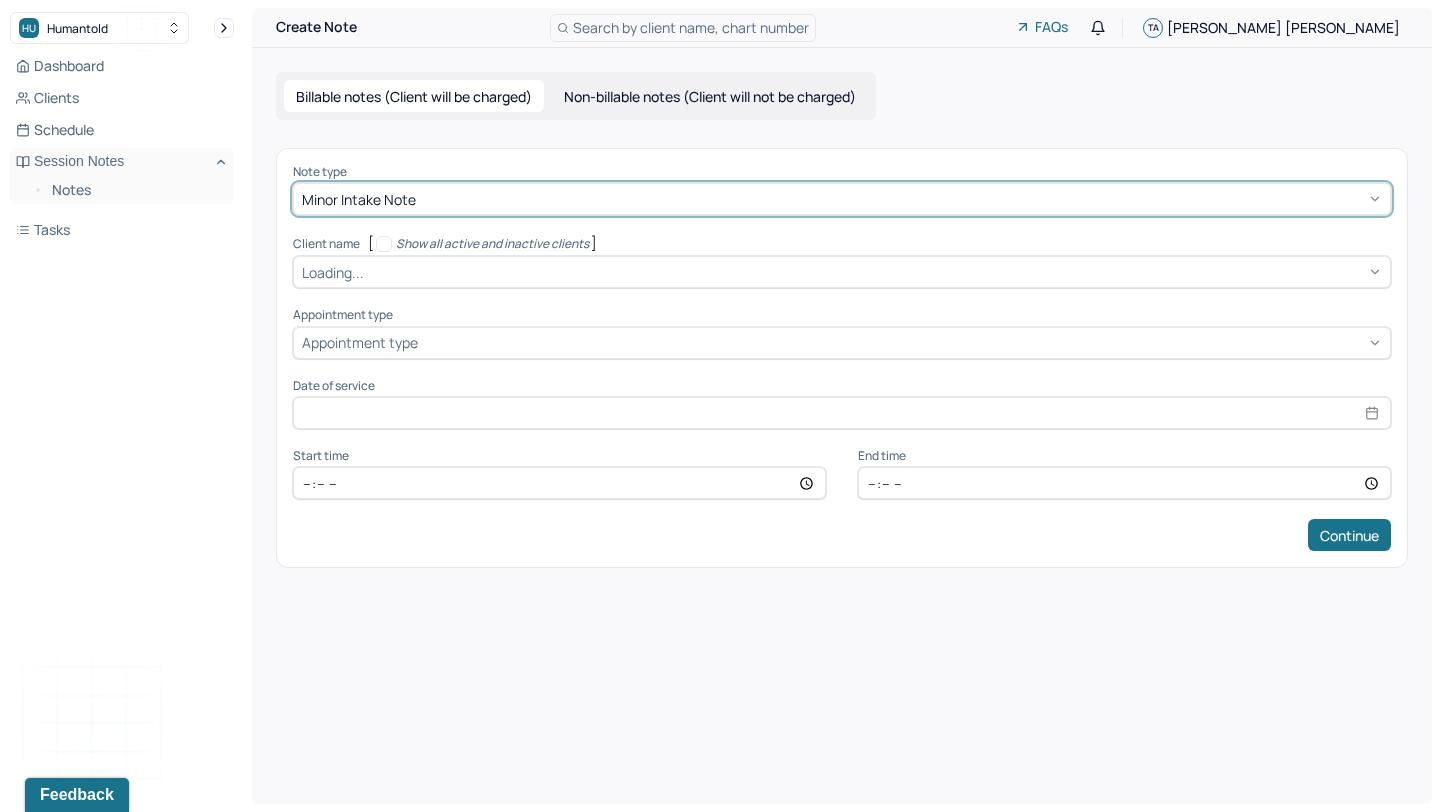 click at bounding box center [901, 199] 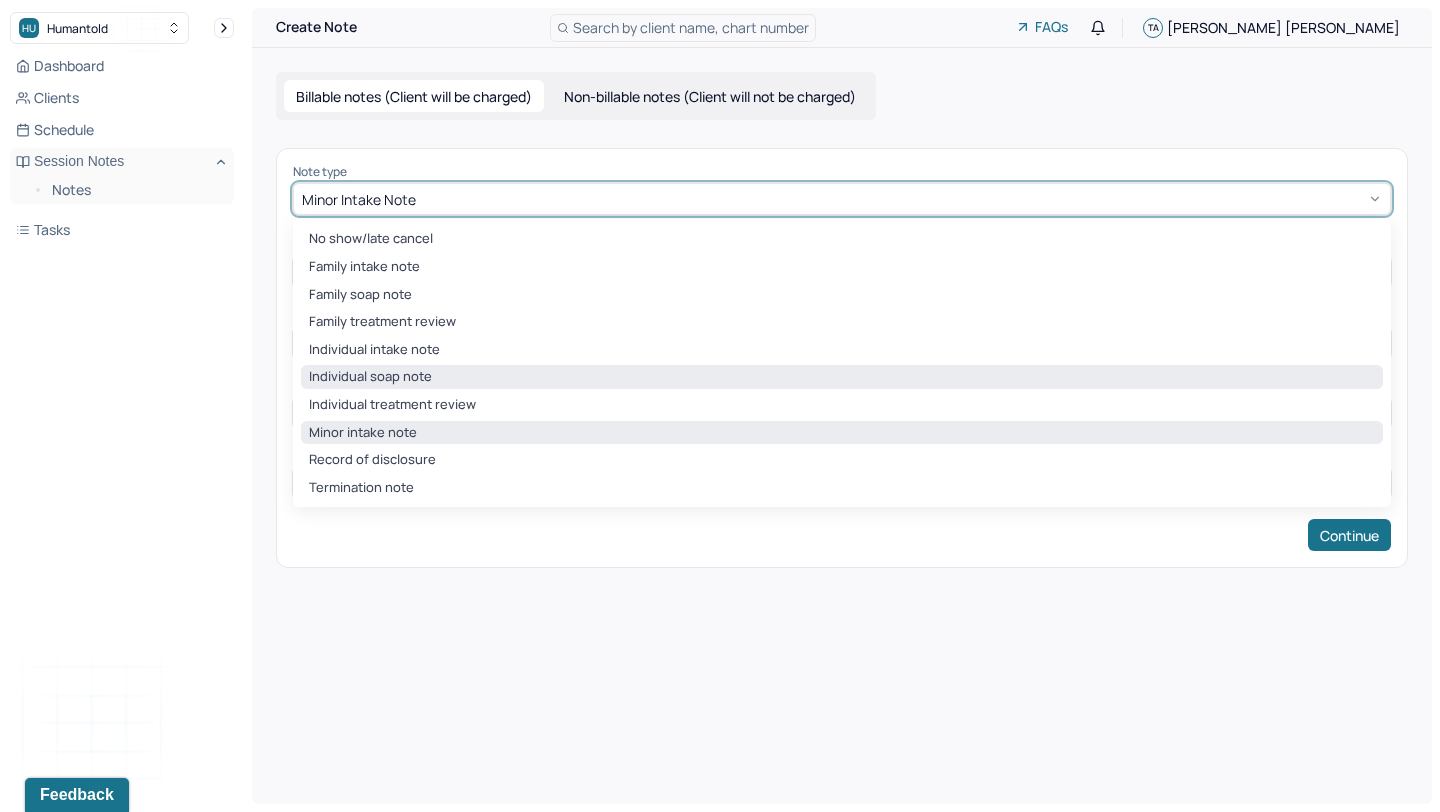 click on "Individual soap note" at bounding box center (842, 377) 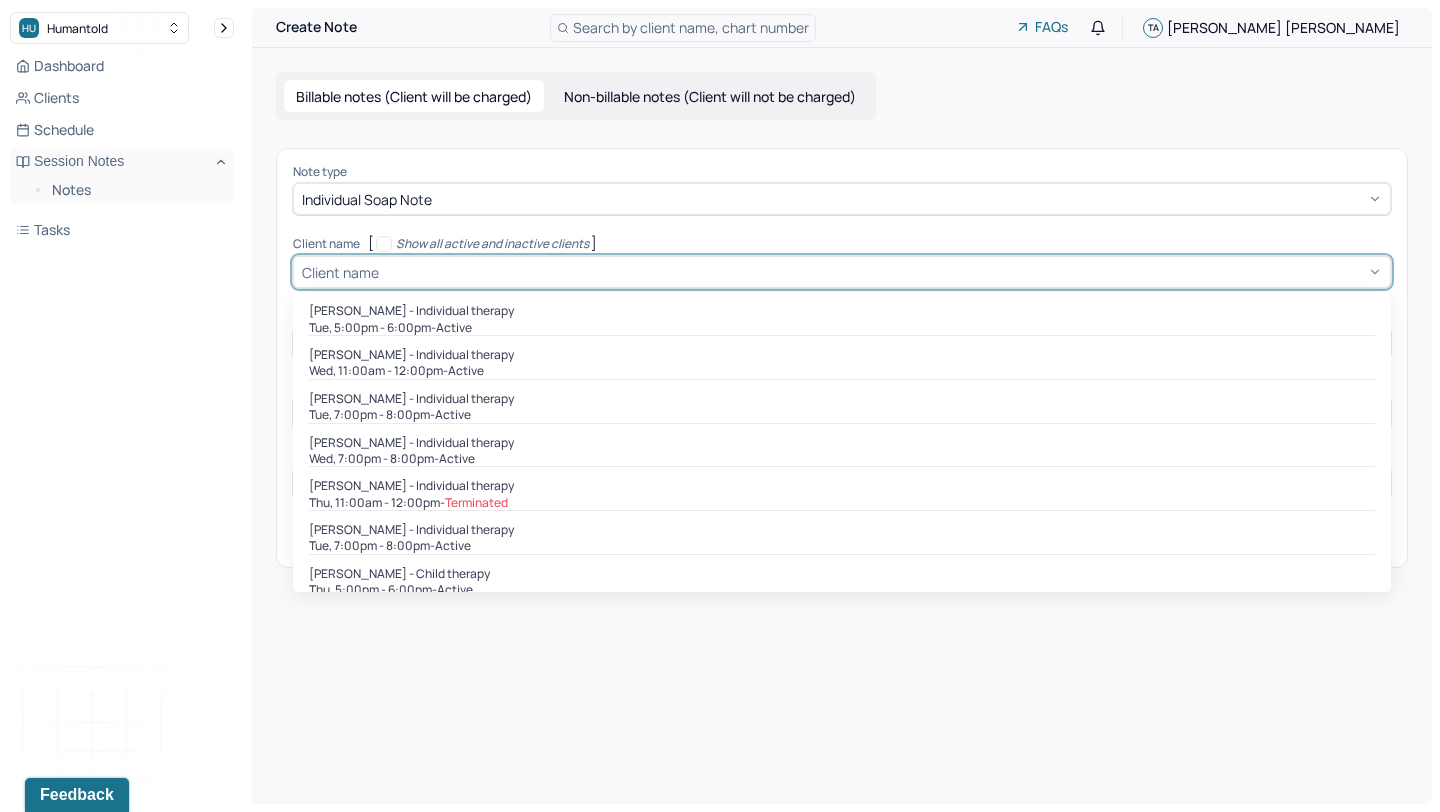 click at bounding box center (882, 272) 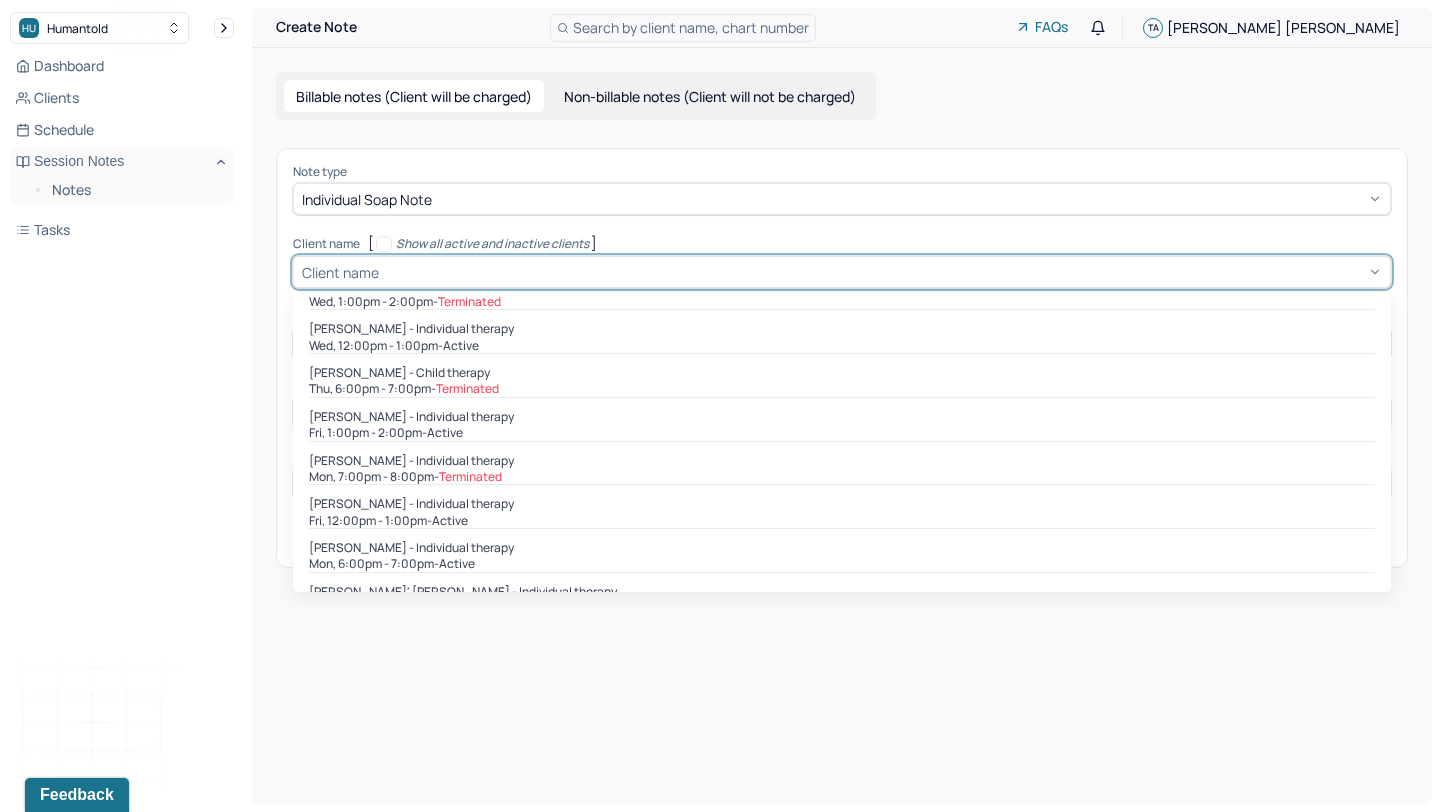 scroll, scrollTop: 990, scrollLeft: 0, axis: vertical 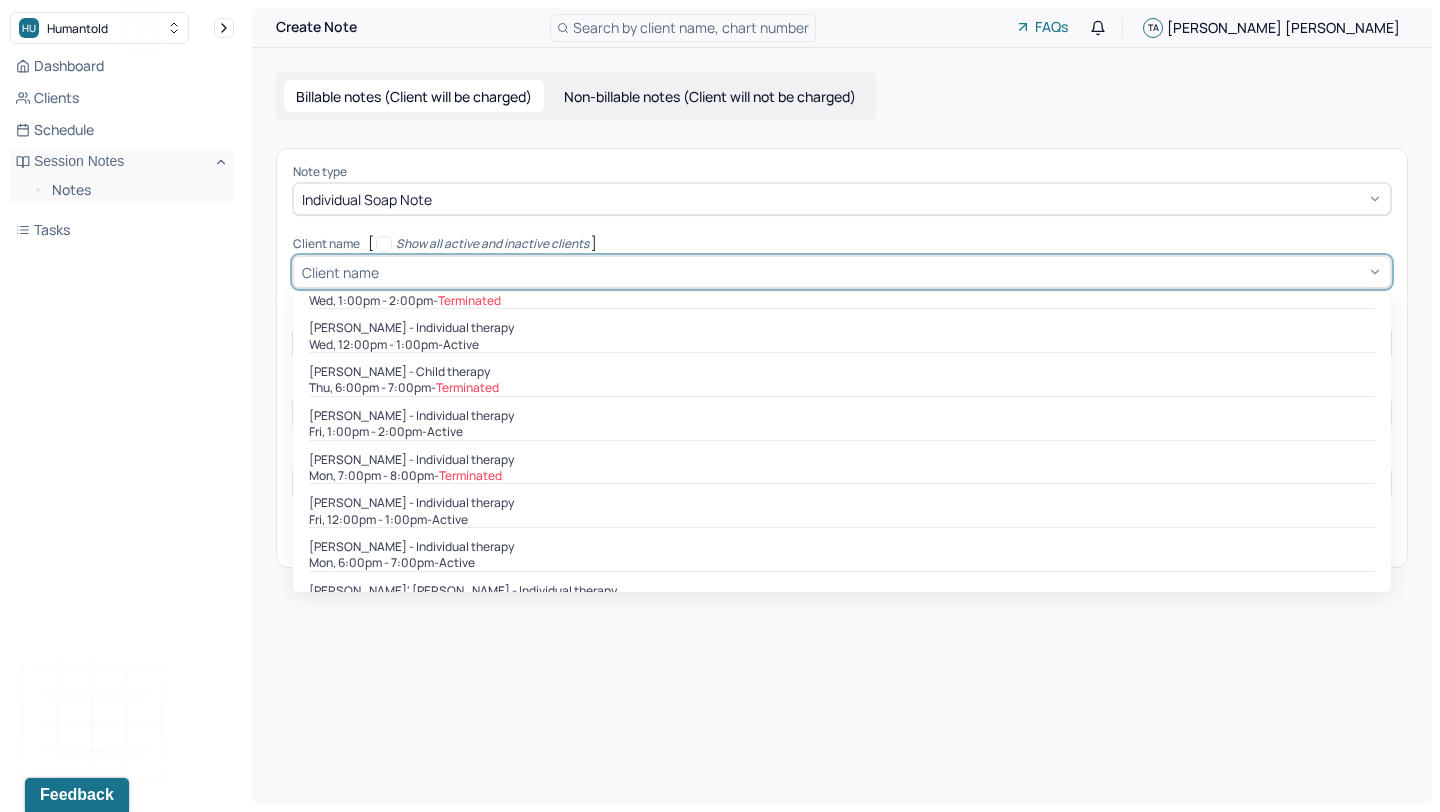 click on "[PERSON_NAME] - Individual therapy" at bounding box center (842, 503) 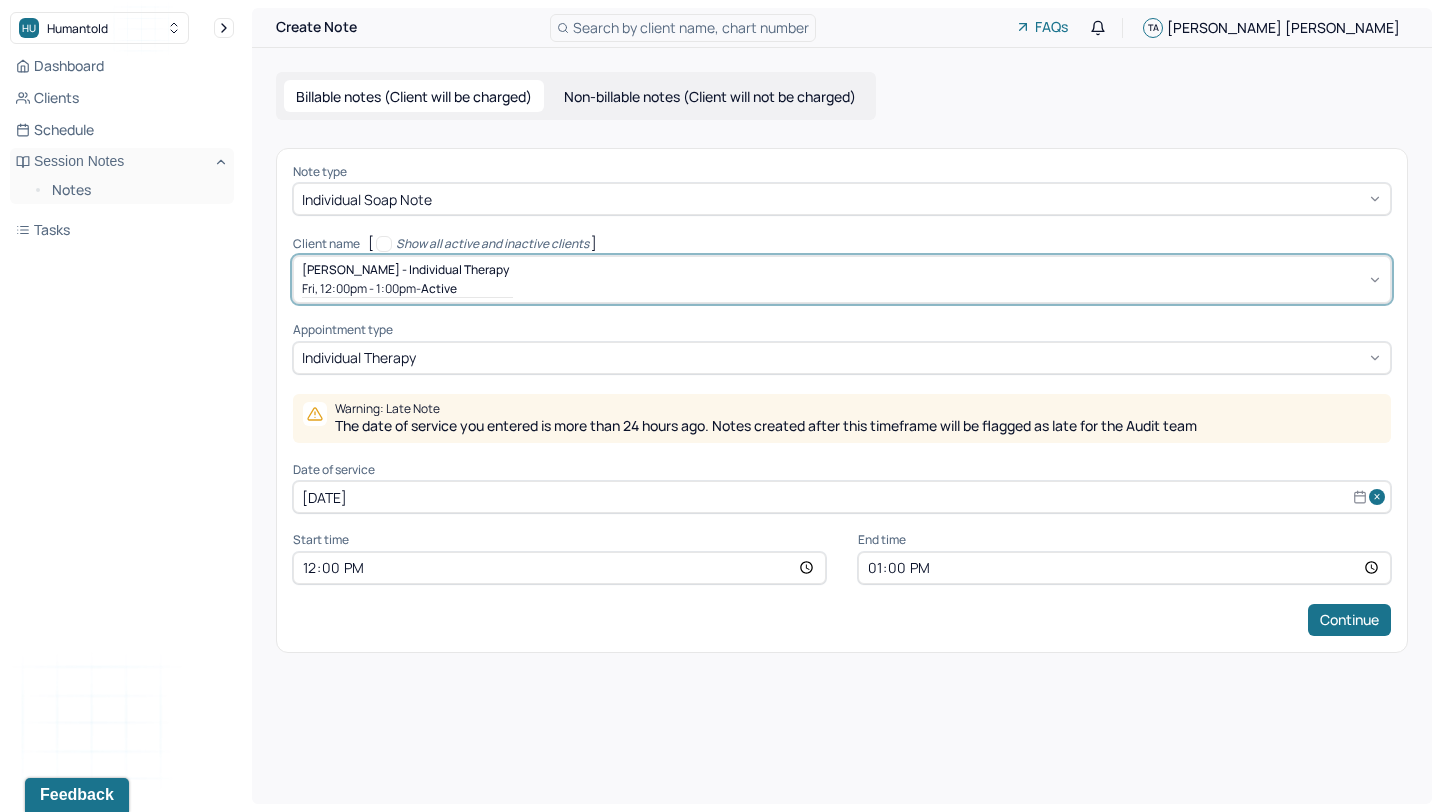 select on "6" 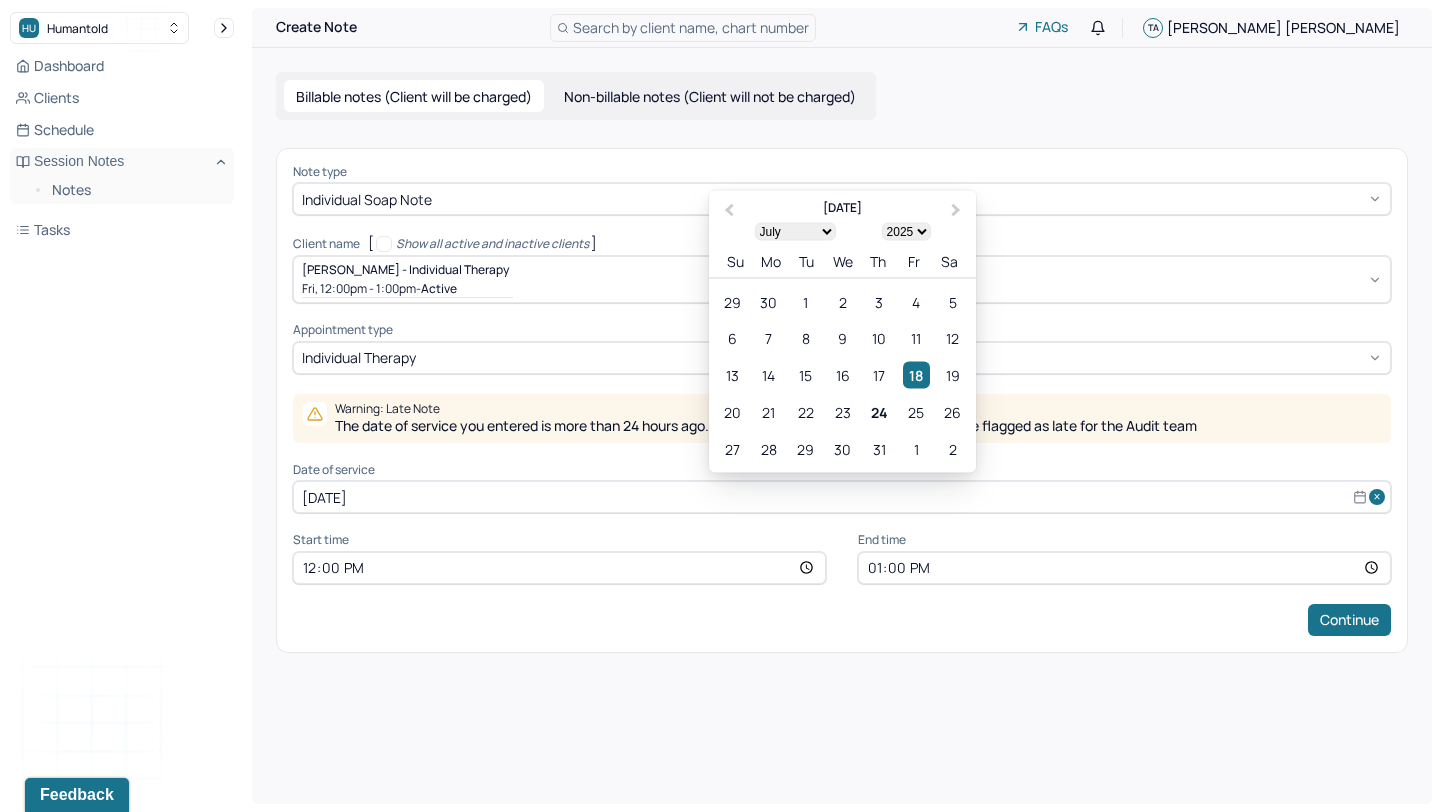 click on "[DATE]" at bounding box center [842, 497] 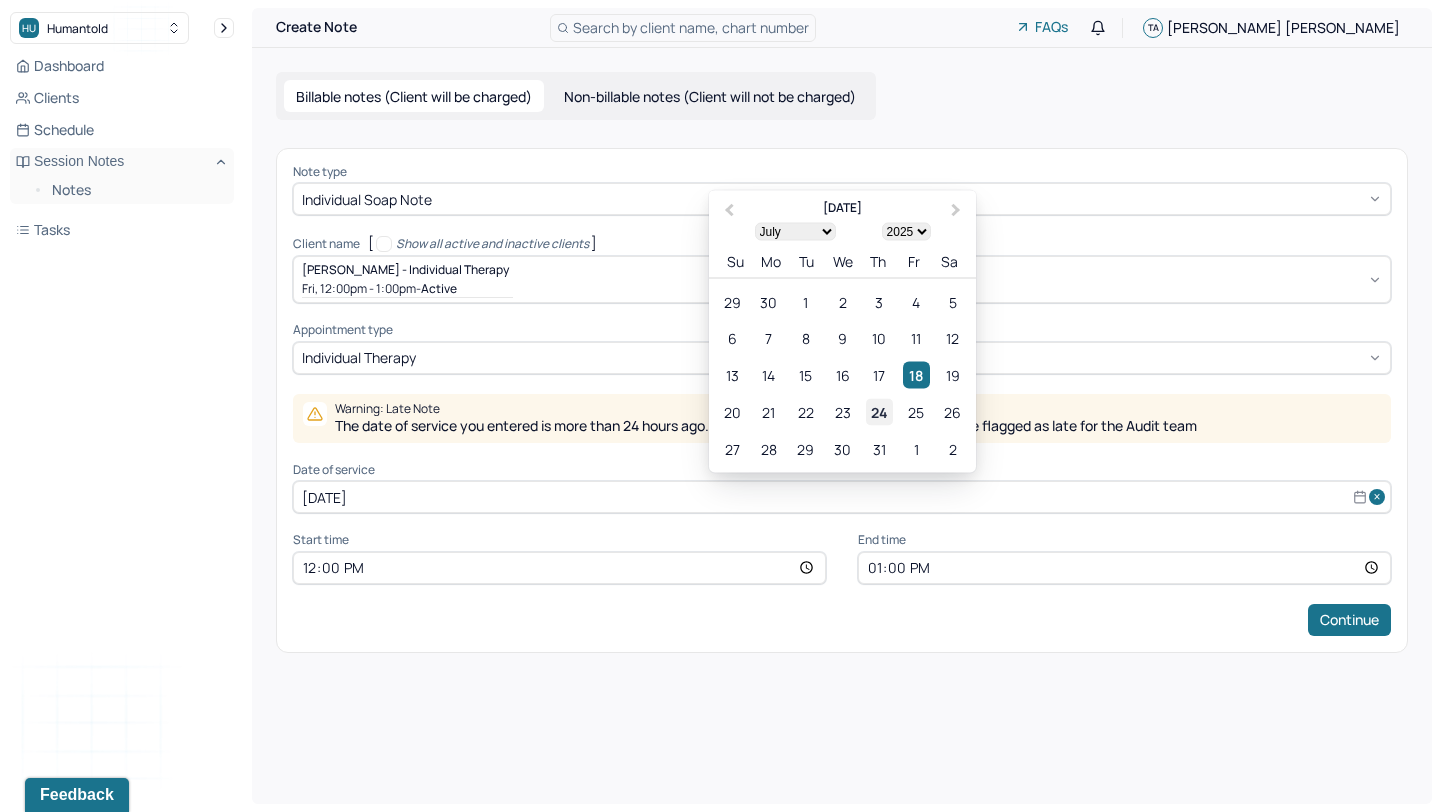 click on "24" at bounding box center [879, 412] 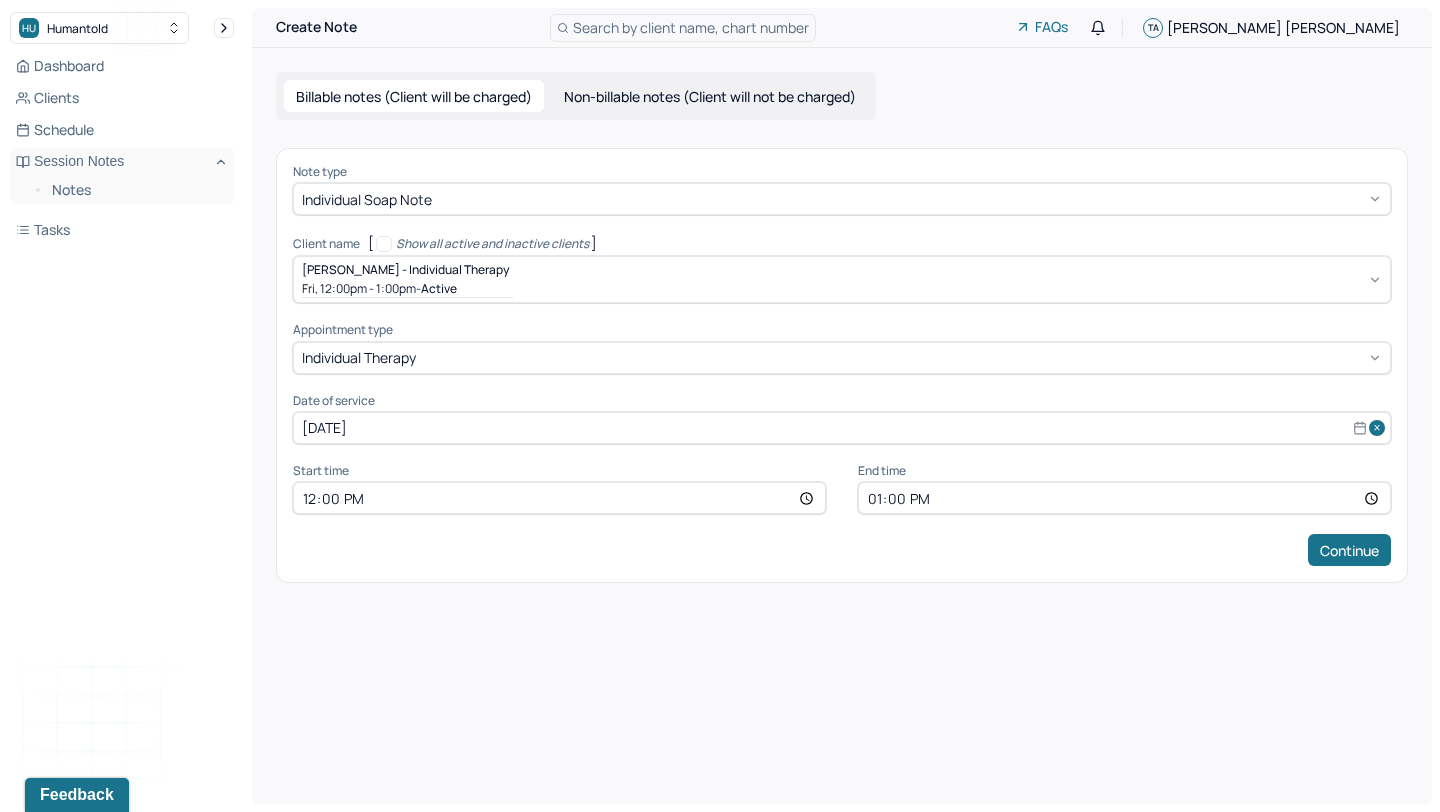 click on "12:00" at bounding box center [559, 498] 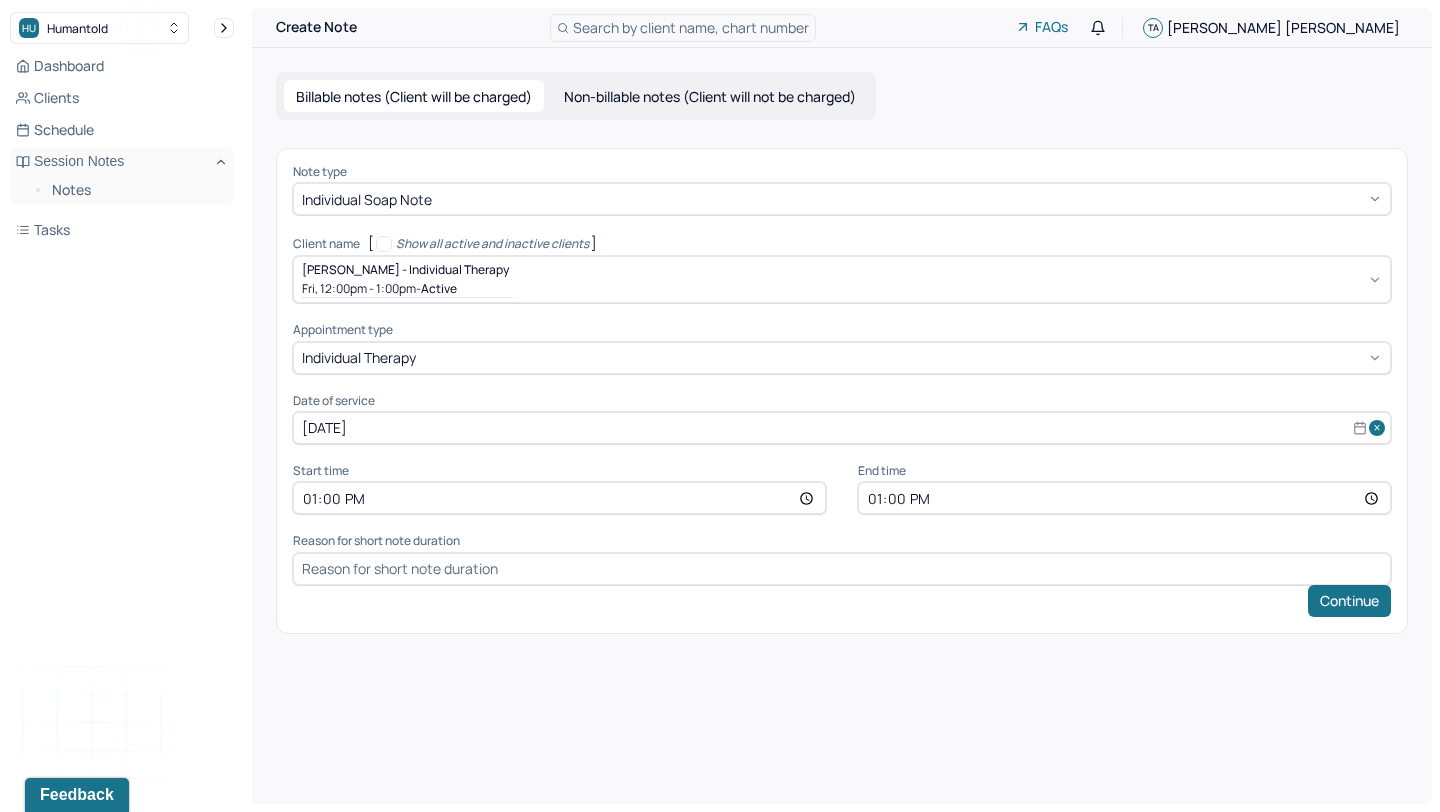 type on "13:00" 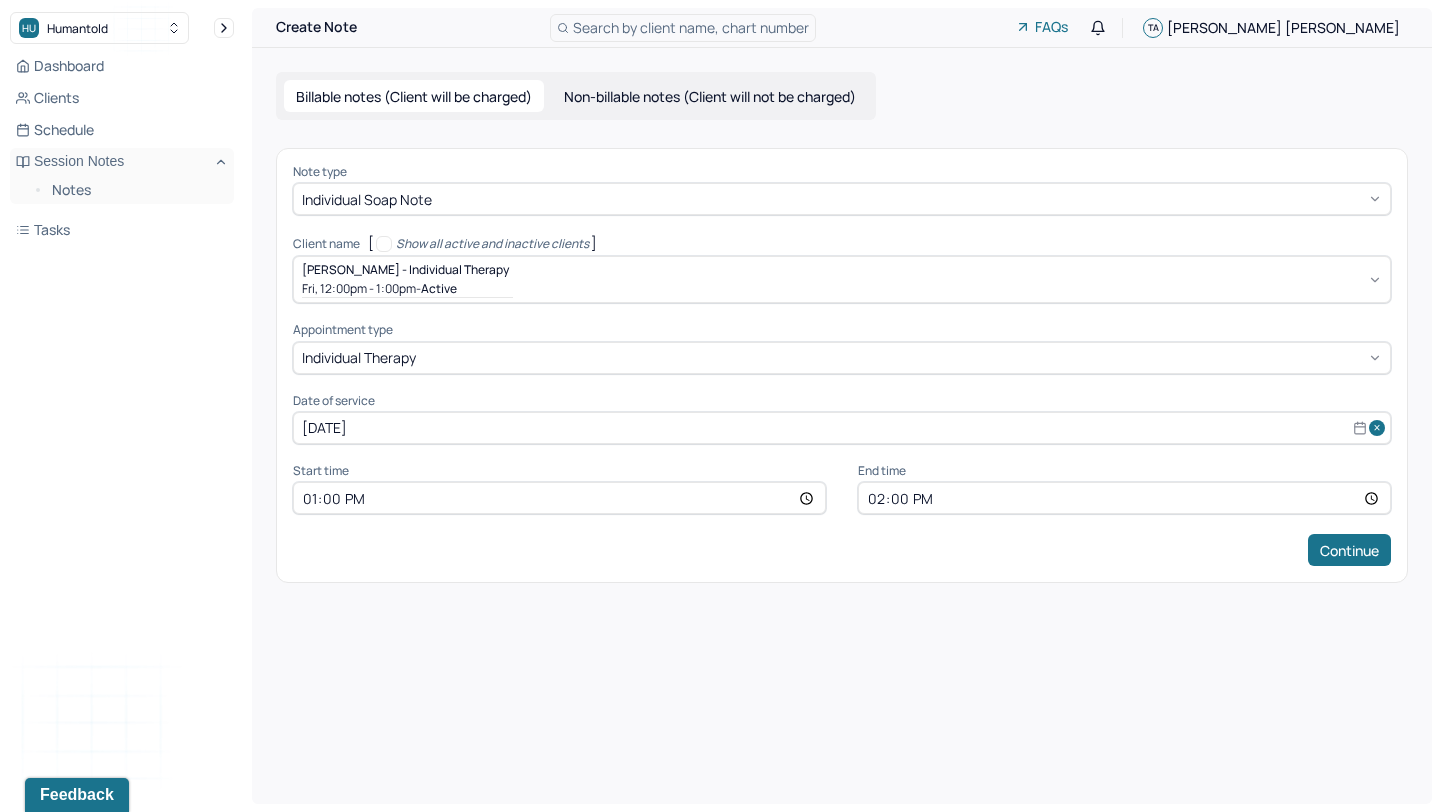 type on "14:00" 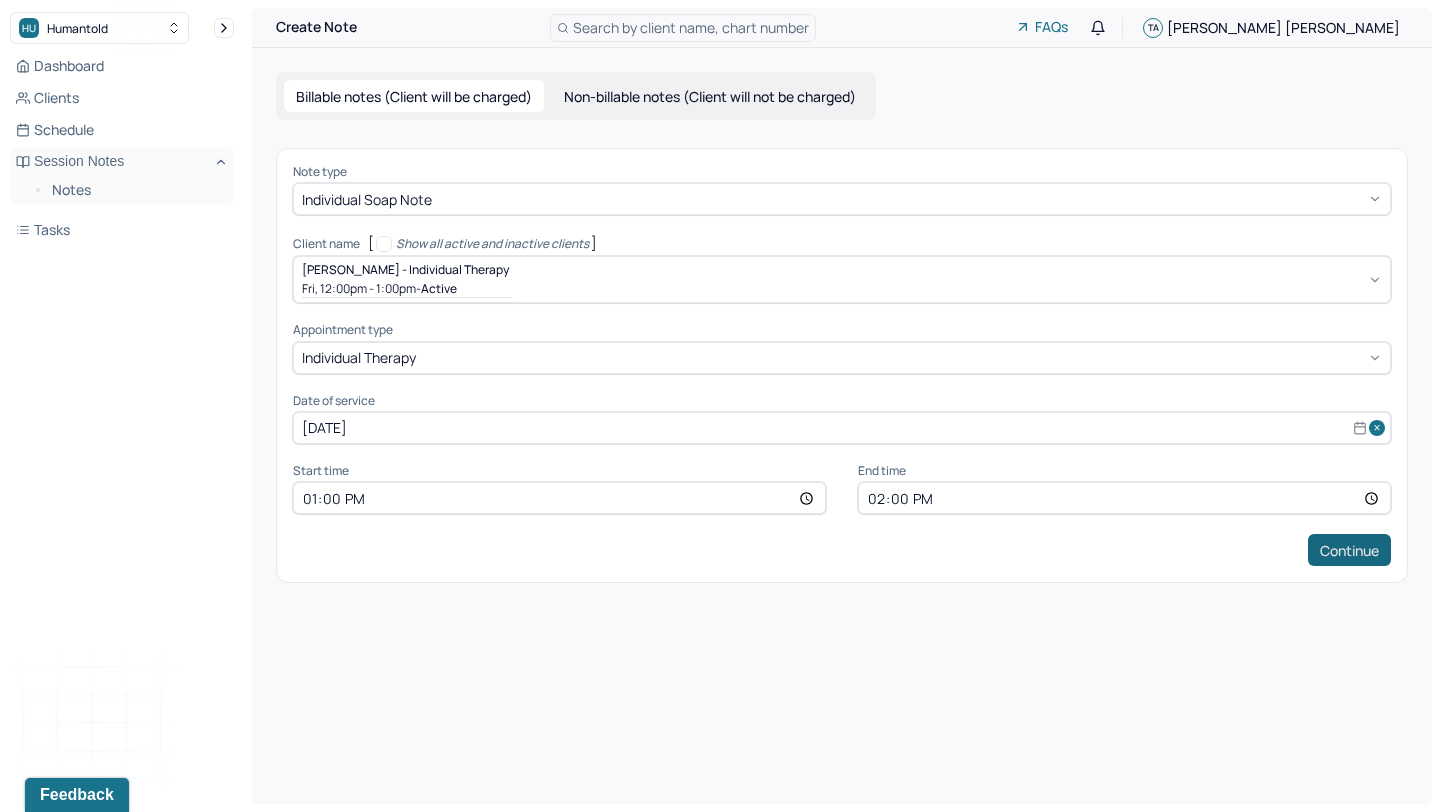 click on "Continue" at bounding box center [1349, 550] 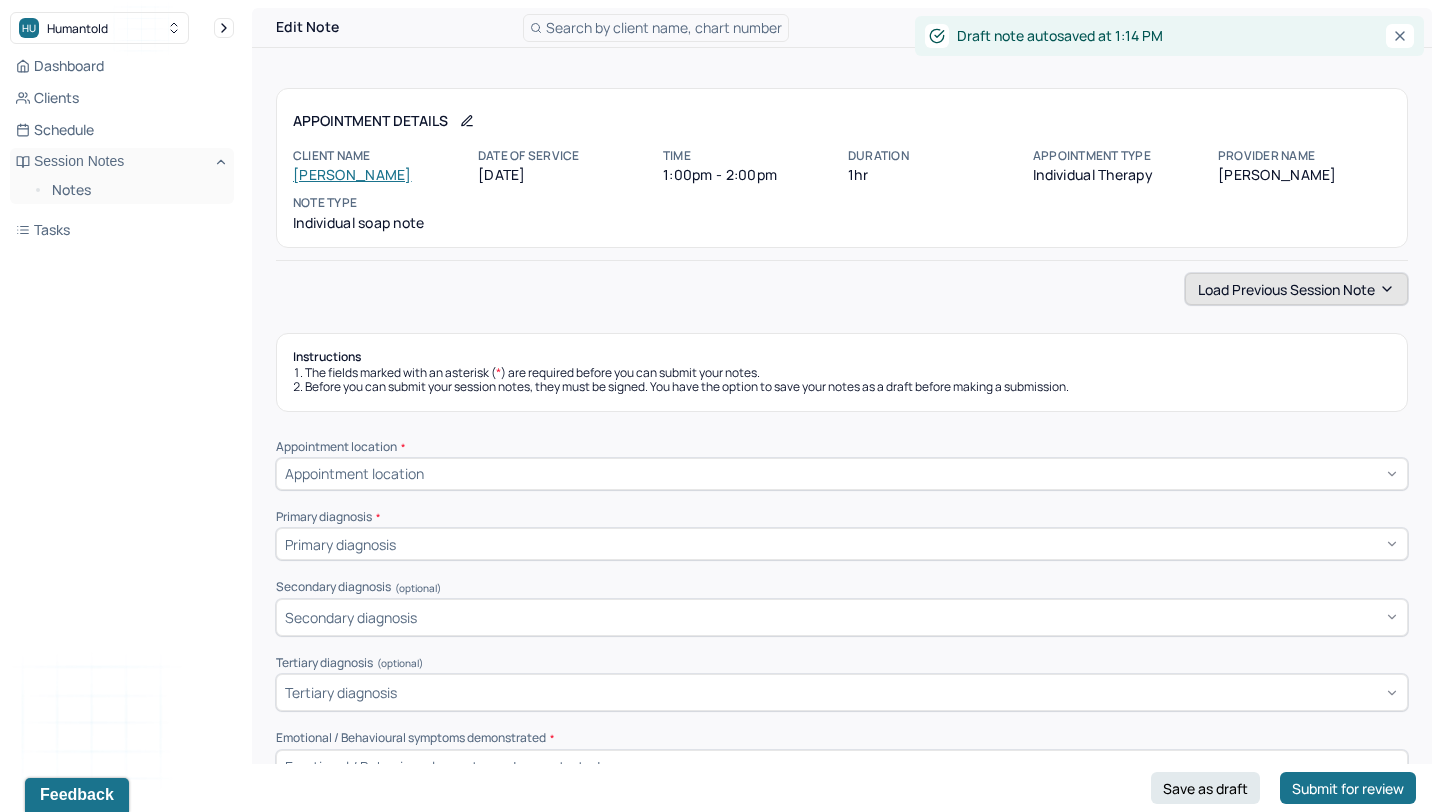 click on "Load previous session note" at bounding box center (1296, 289) 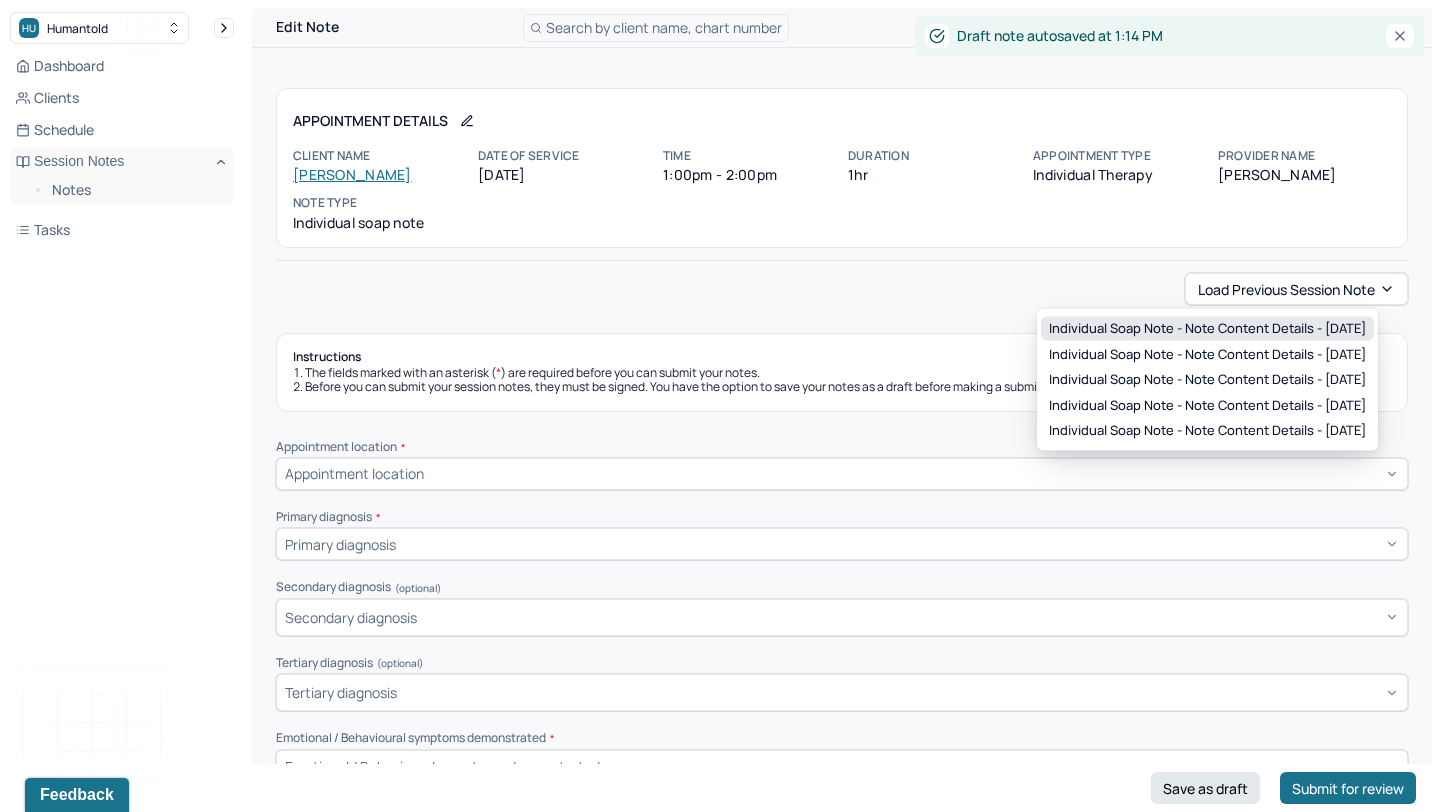 click on "Individual soap note   - Note content Details -   [DATE]" at bounding box center [1207, 329] 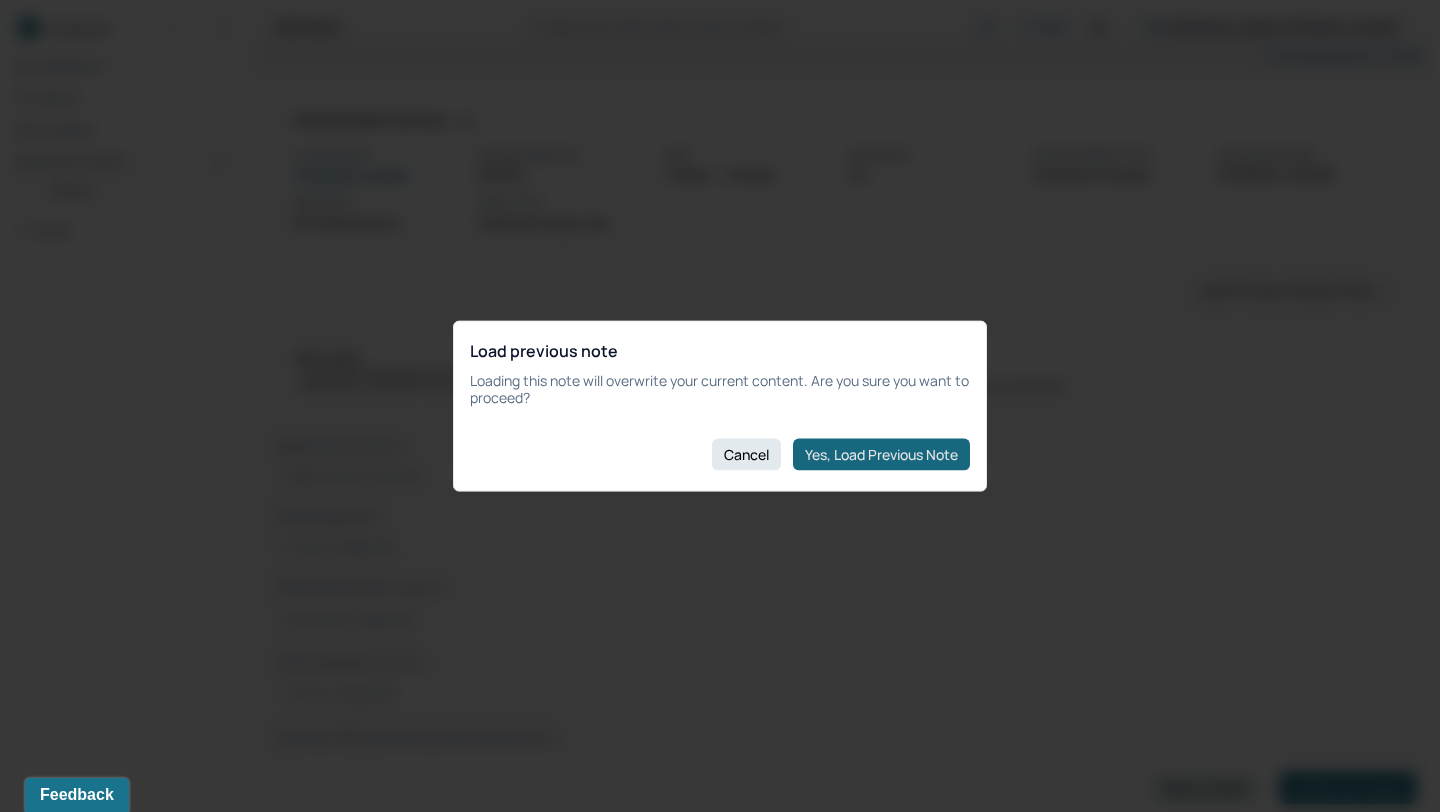 click on "Yes, Load Previous Note" at bounding box center [881, 454] 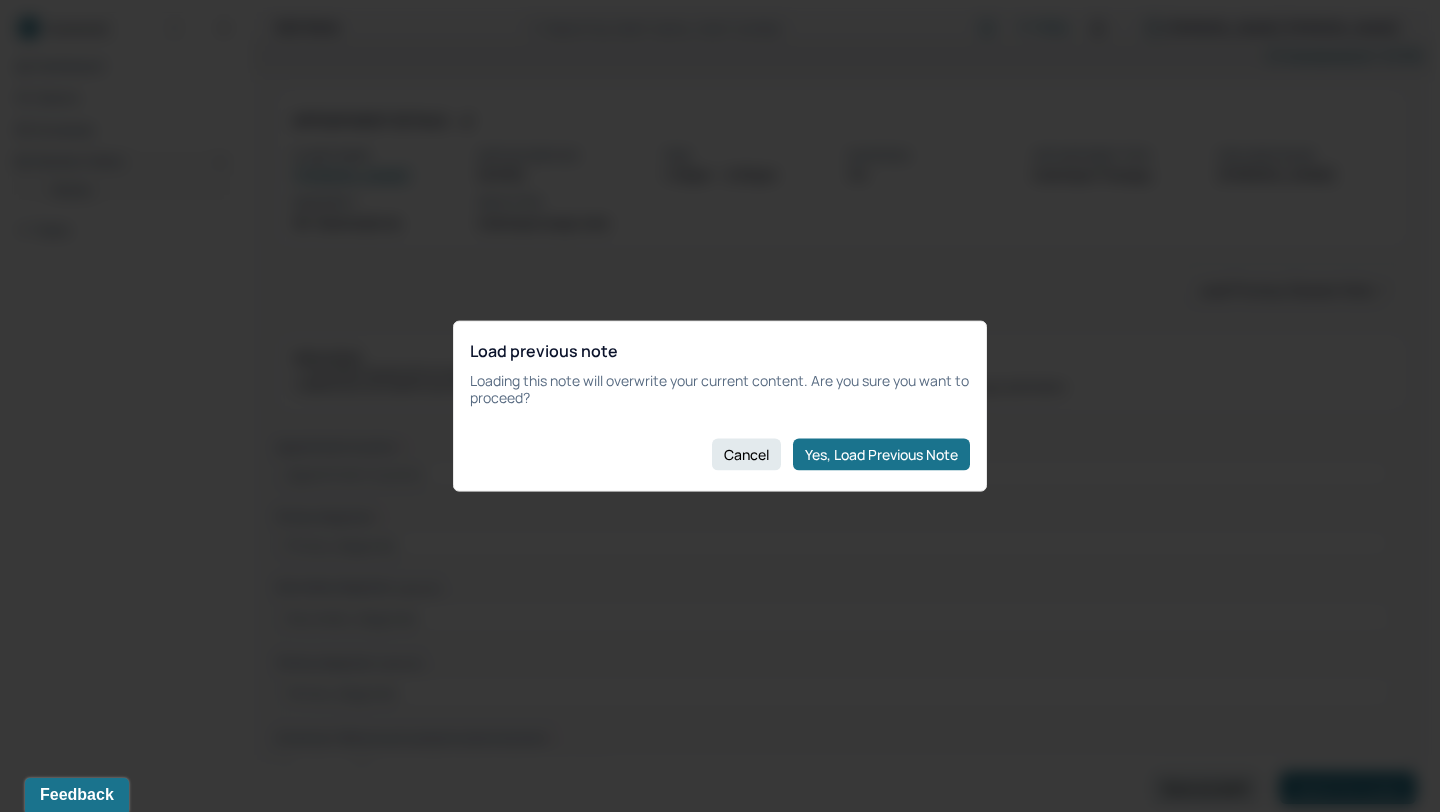 type on "anxiety, family conflict, avoidance" 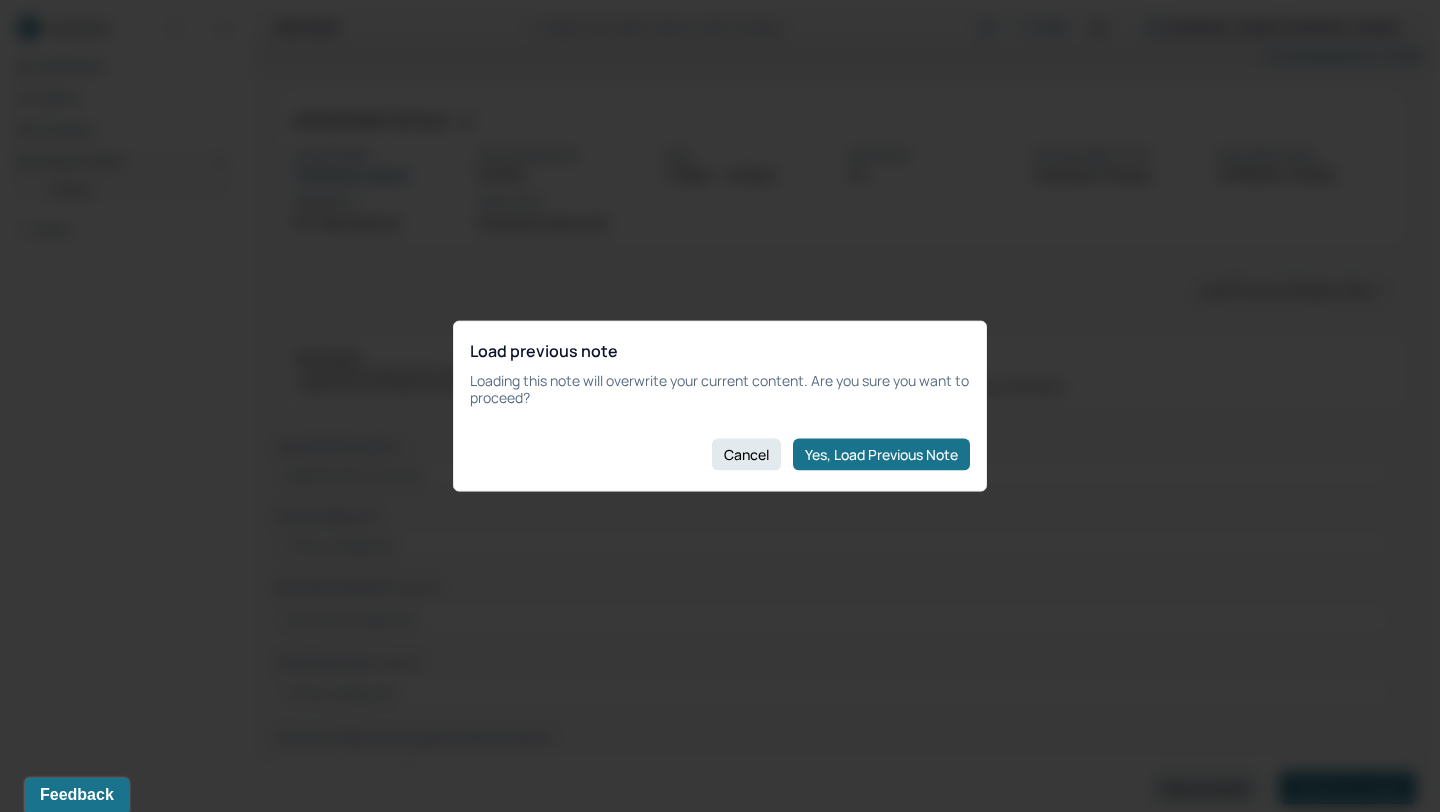type on "[DATE]" 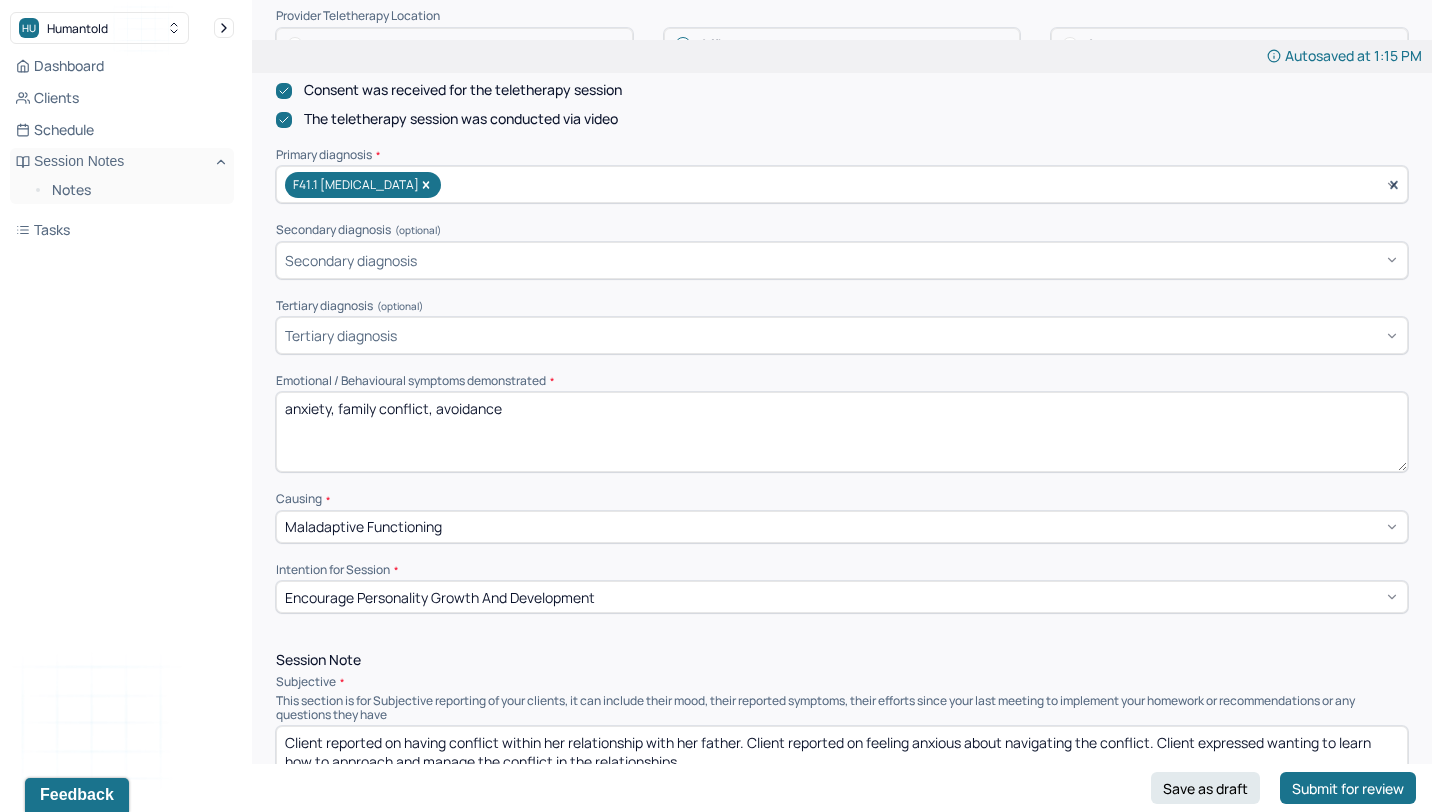 scroll, scrollTop: 762, scrollLeft: 0, axis: vertical 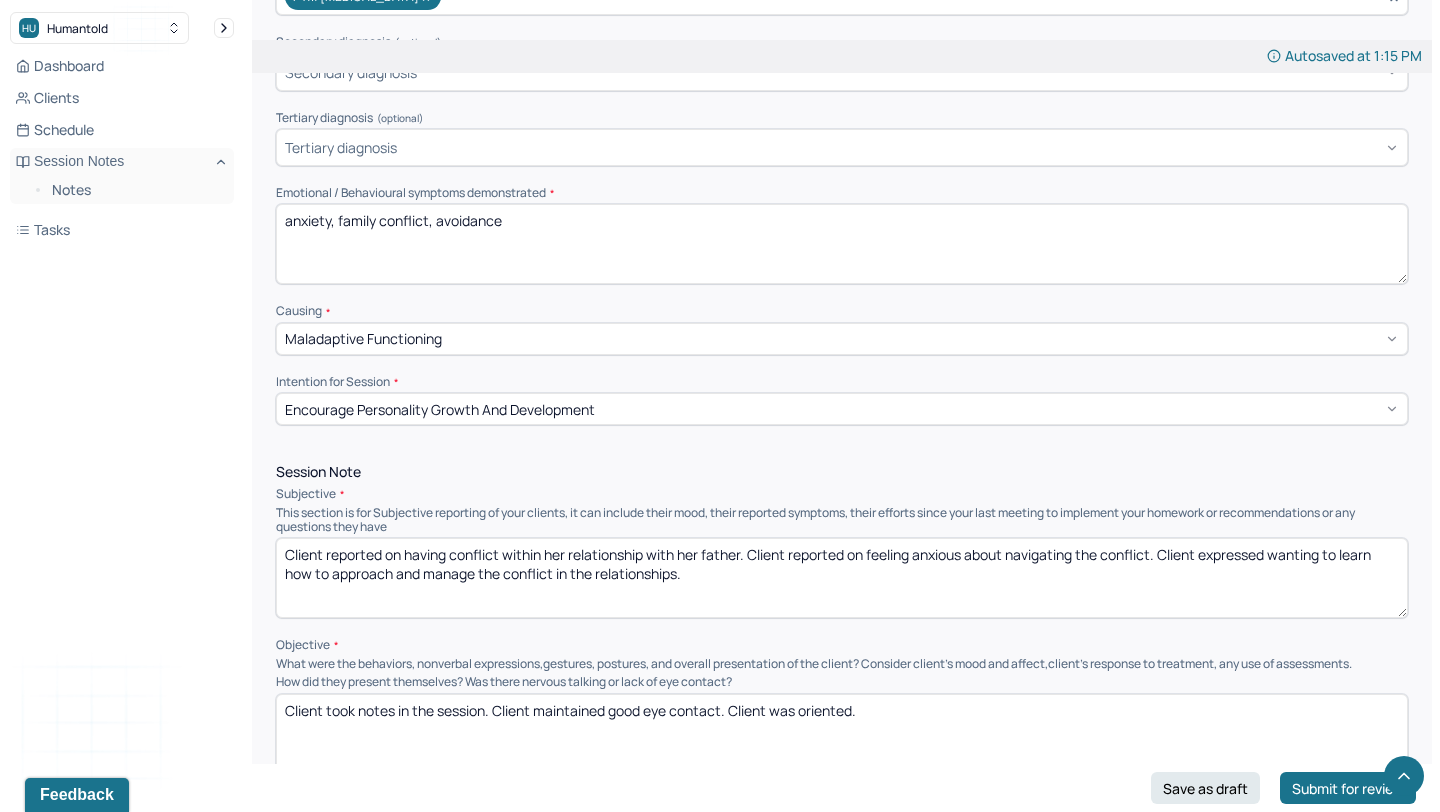 click on "anxiety, family conflict, avoidance" at bounding box center [842, 244] 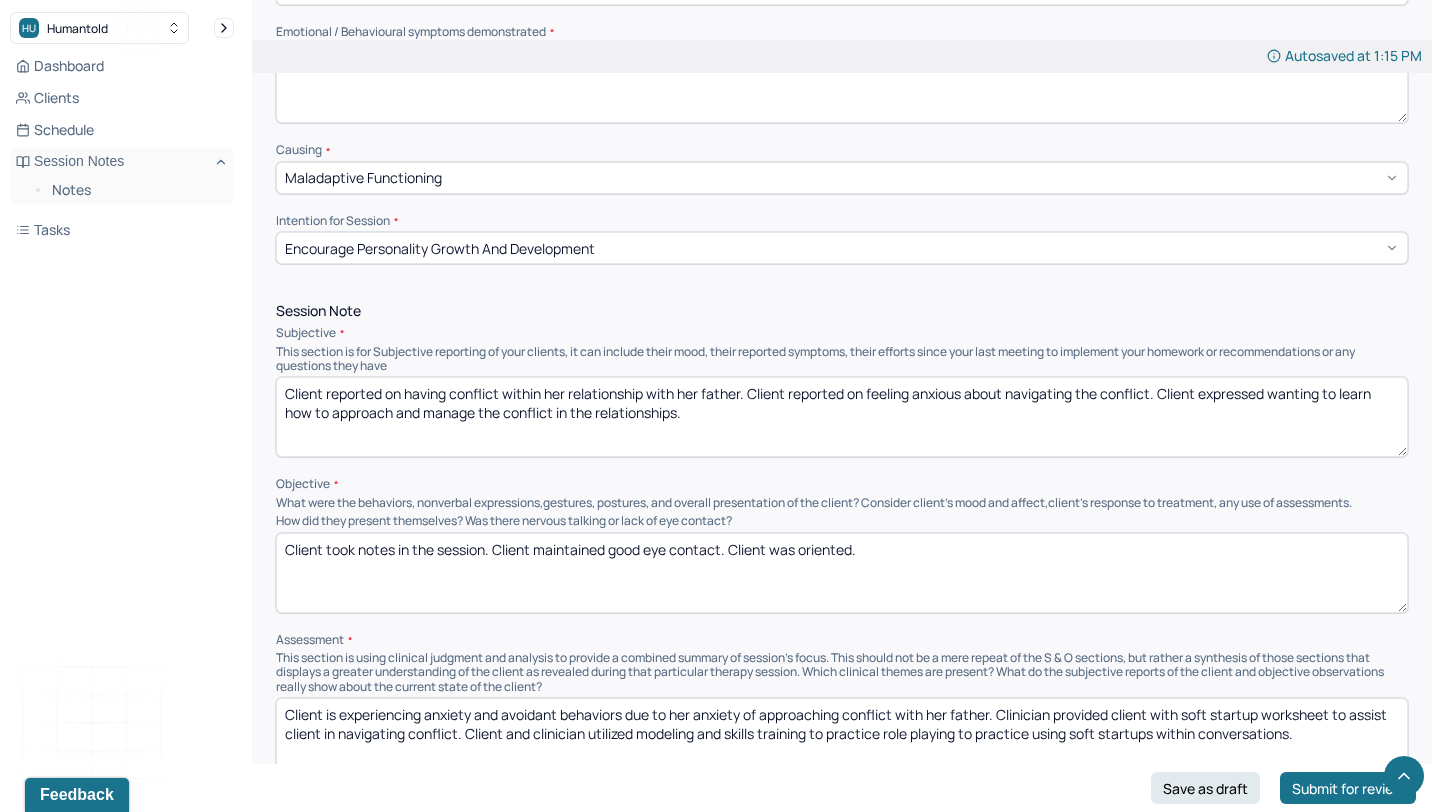 scroll, scrollTop: 925, scrollLeft: 0, axis: vertical 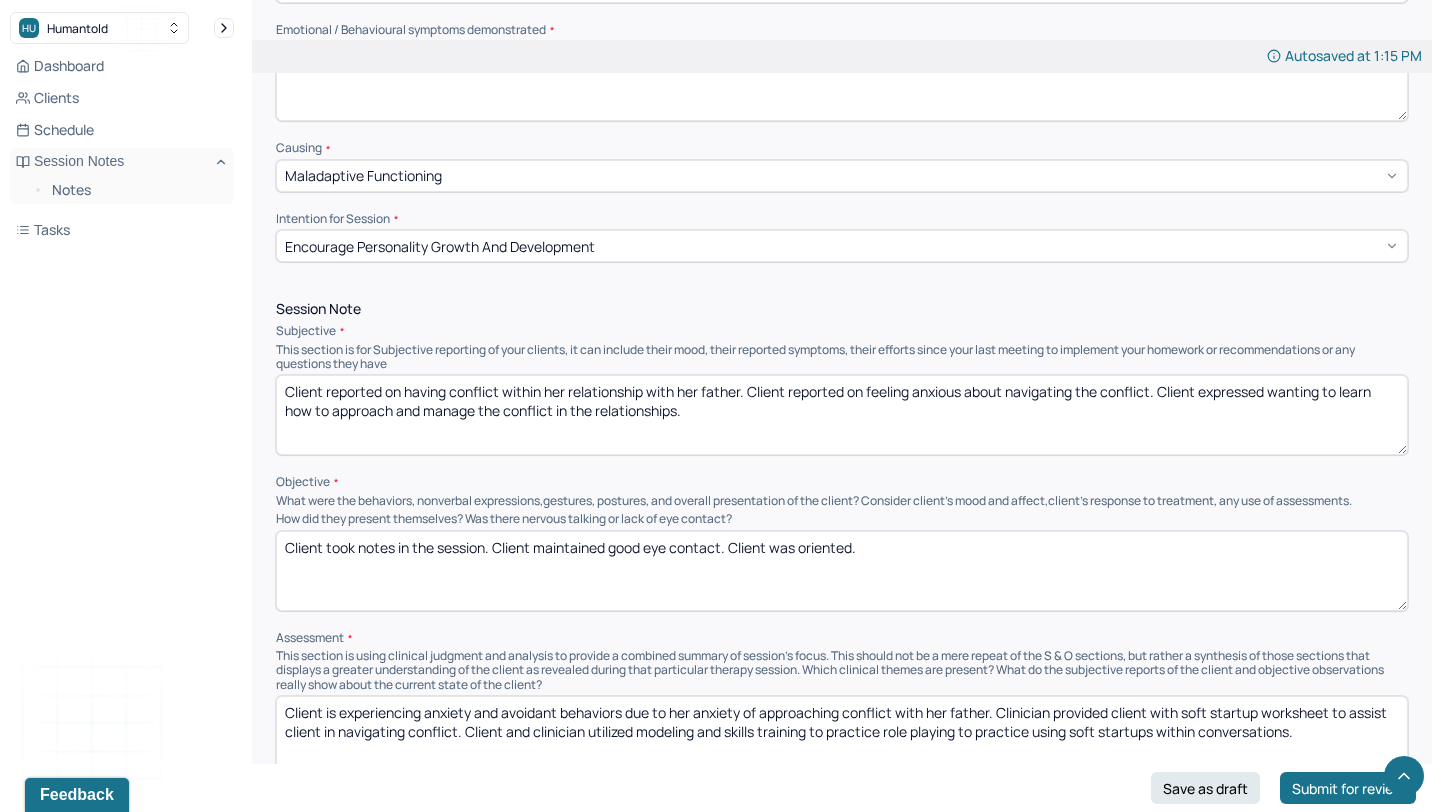 type on "sadness," 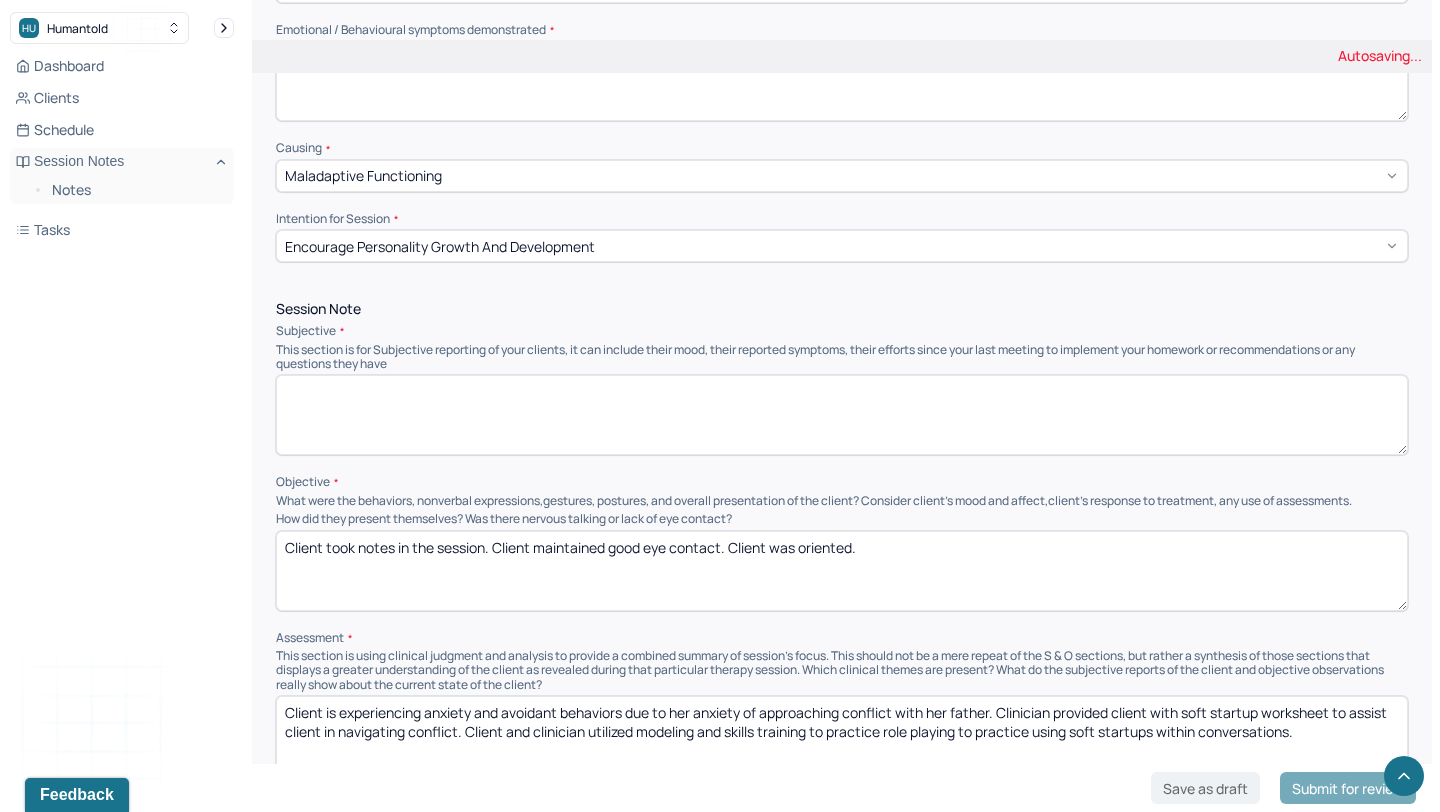 type 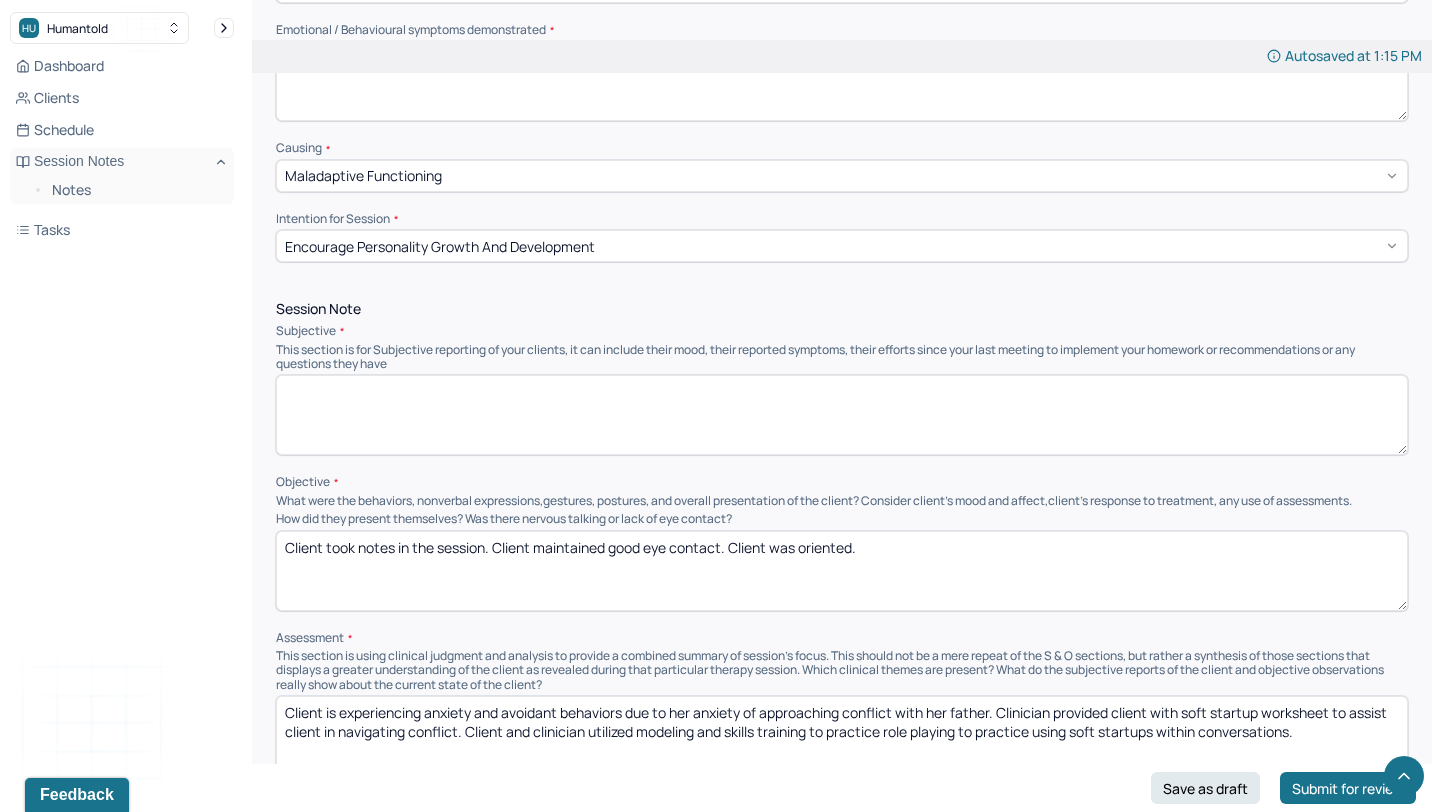 click on "Client took notes in the session. Client maintained good eye contact. Client was oriented." at bounding box center (842, 571) 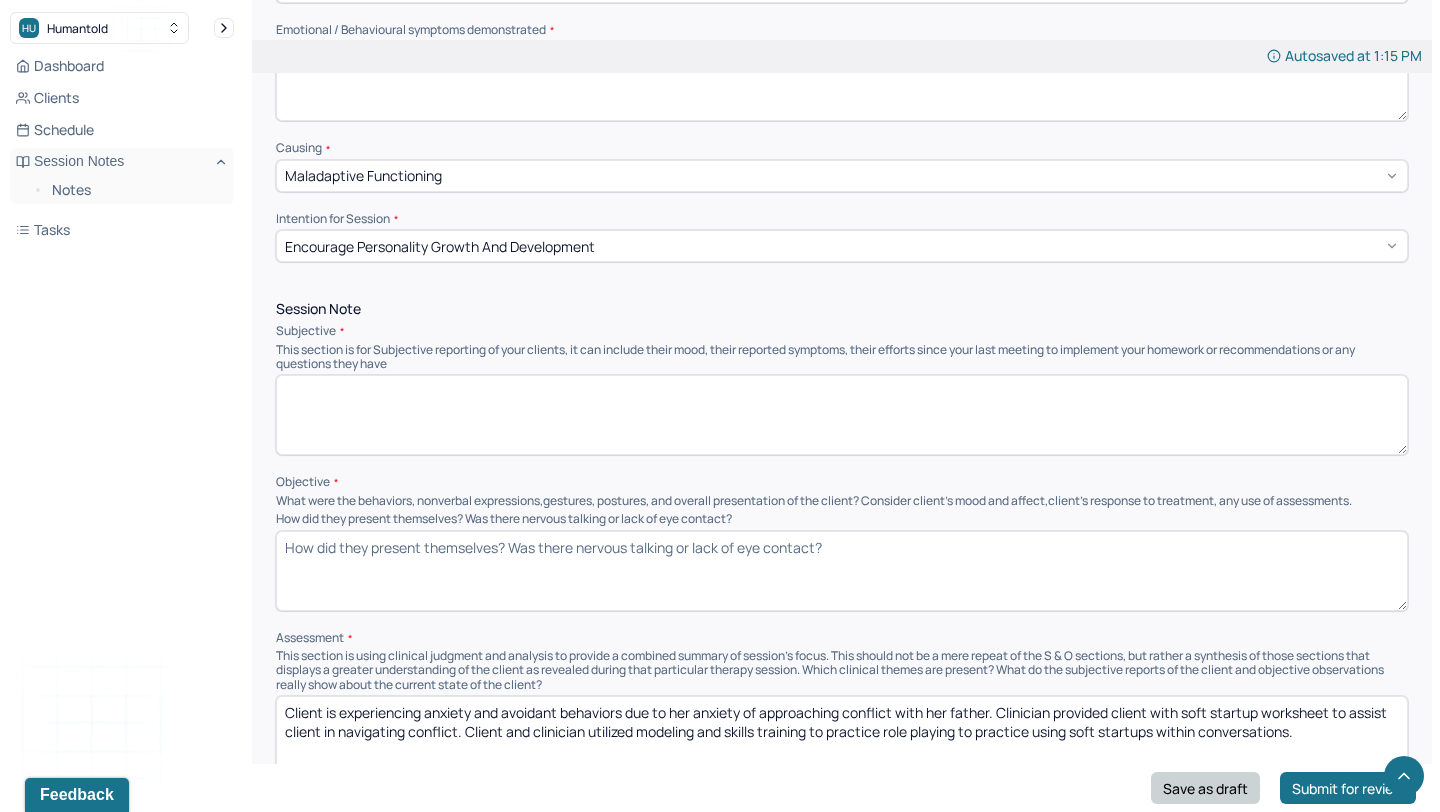 type 